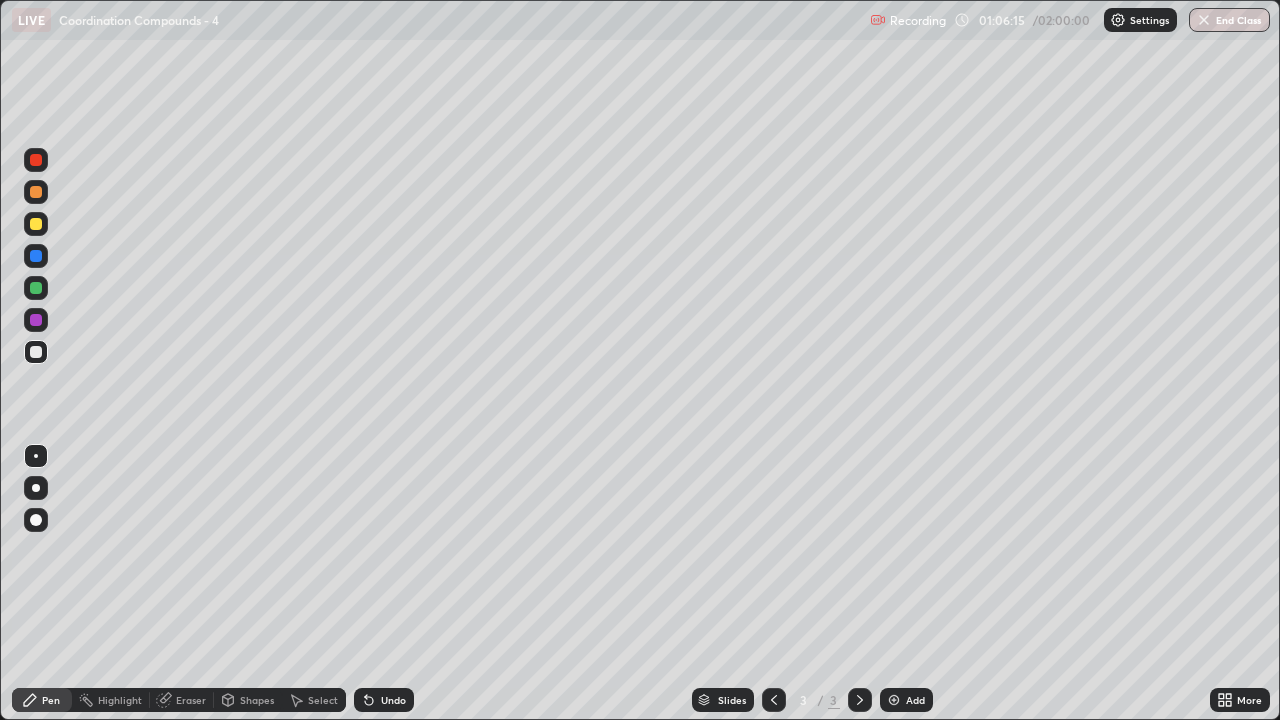 scroll, scrollTop: 0, scrollLeft: 0, axis: both 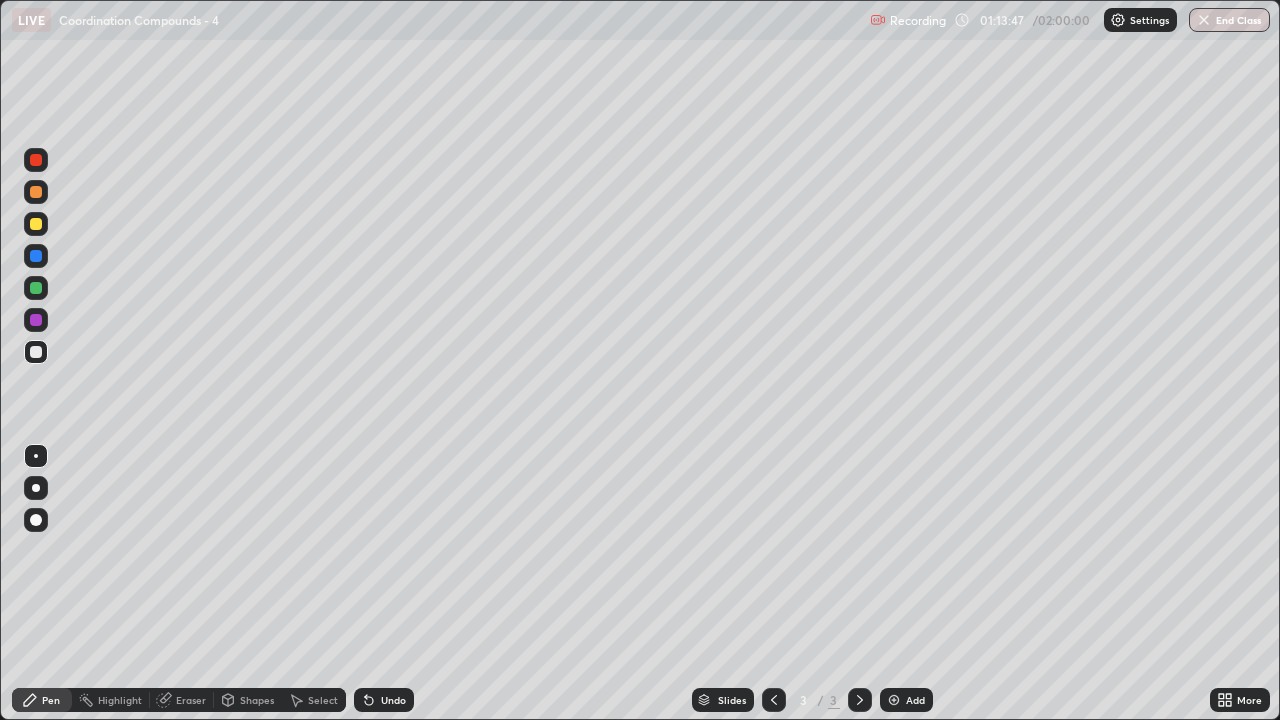 click at bounding box center [894, 700] 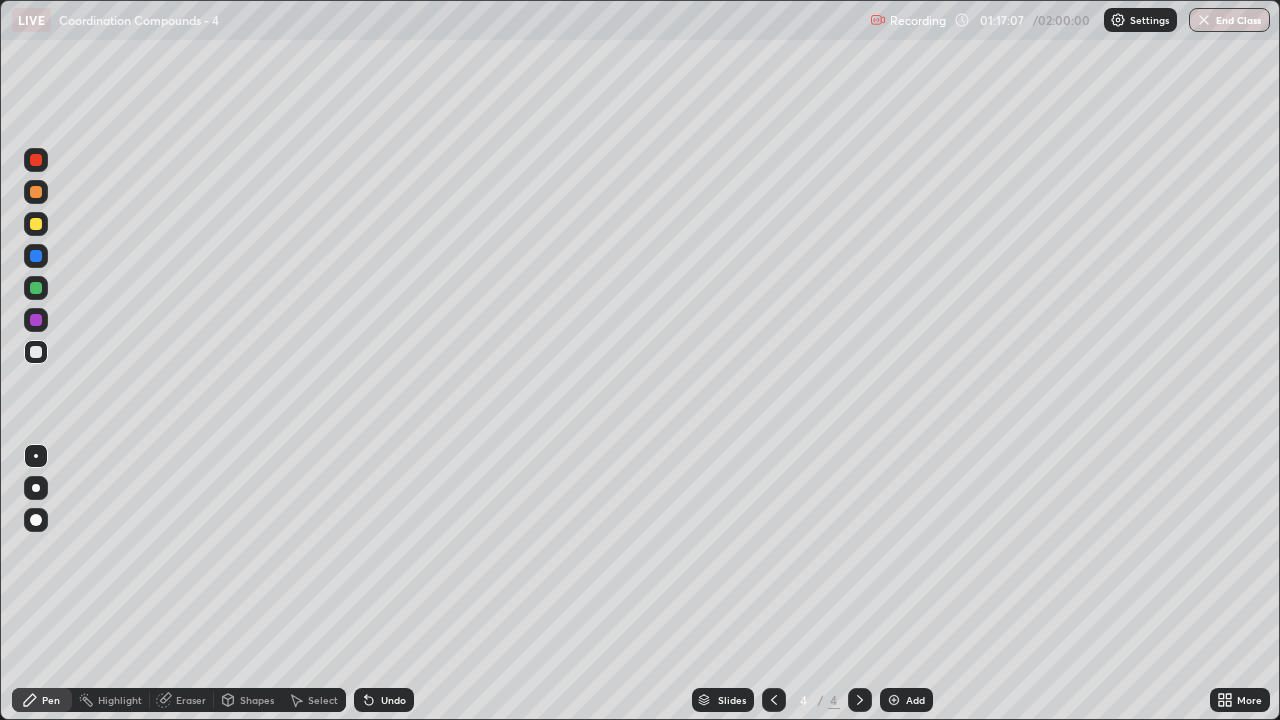 click at bounding box center (894, 700) 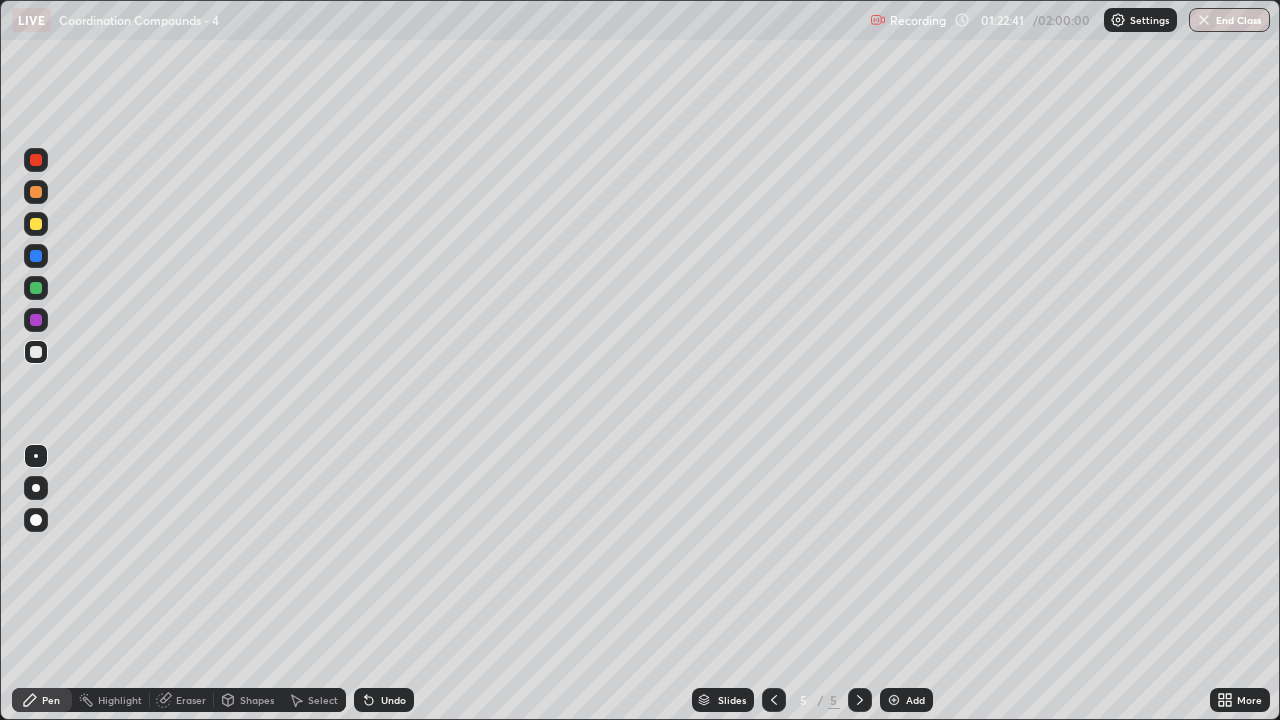 click at bounding box center [36, 288] 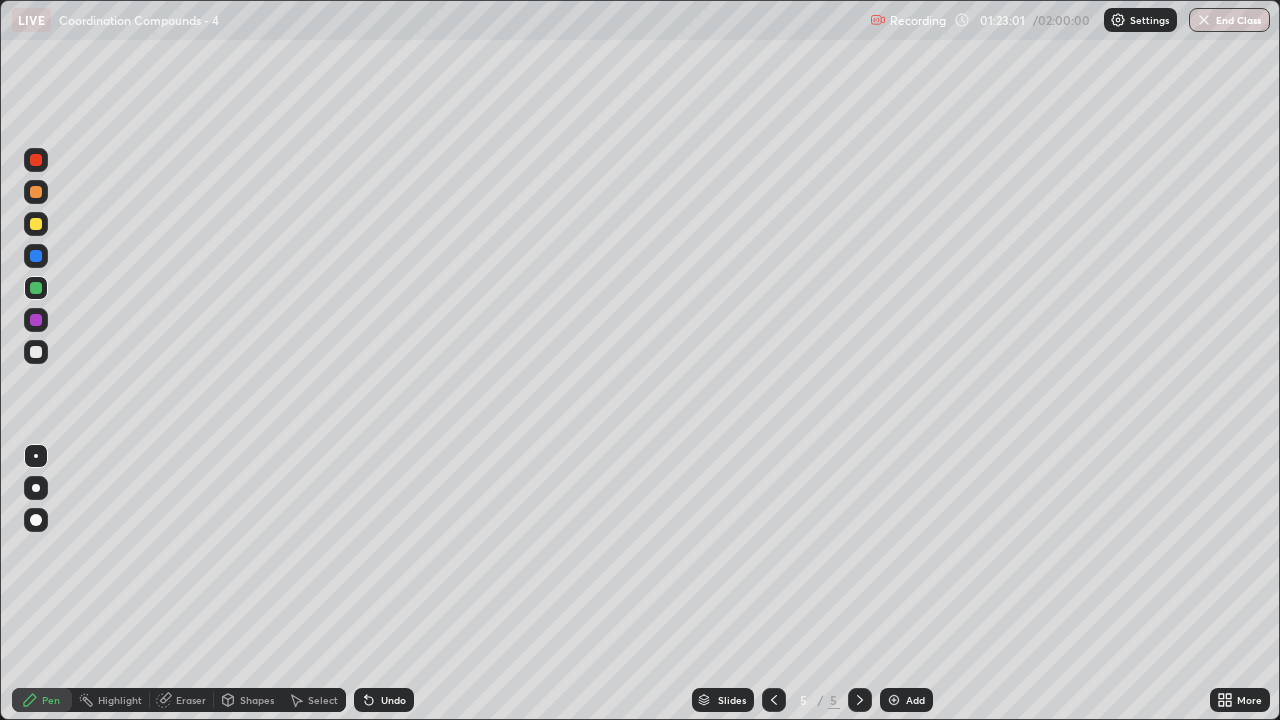 click on "Undo" at bounding box center [393, 700] 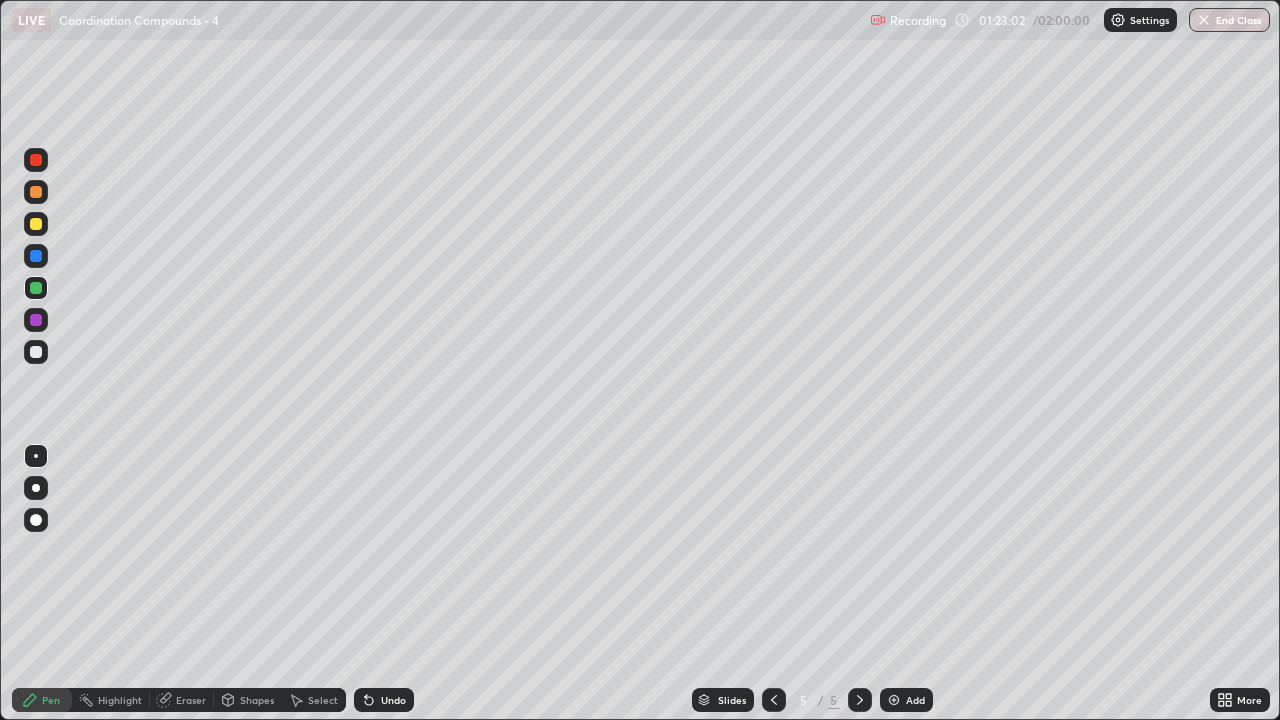 click on "Undo" at bounding box center (384, 700) 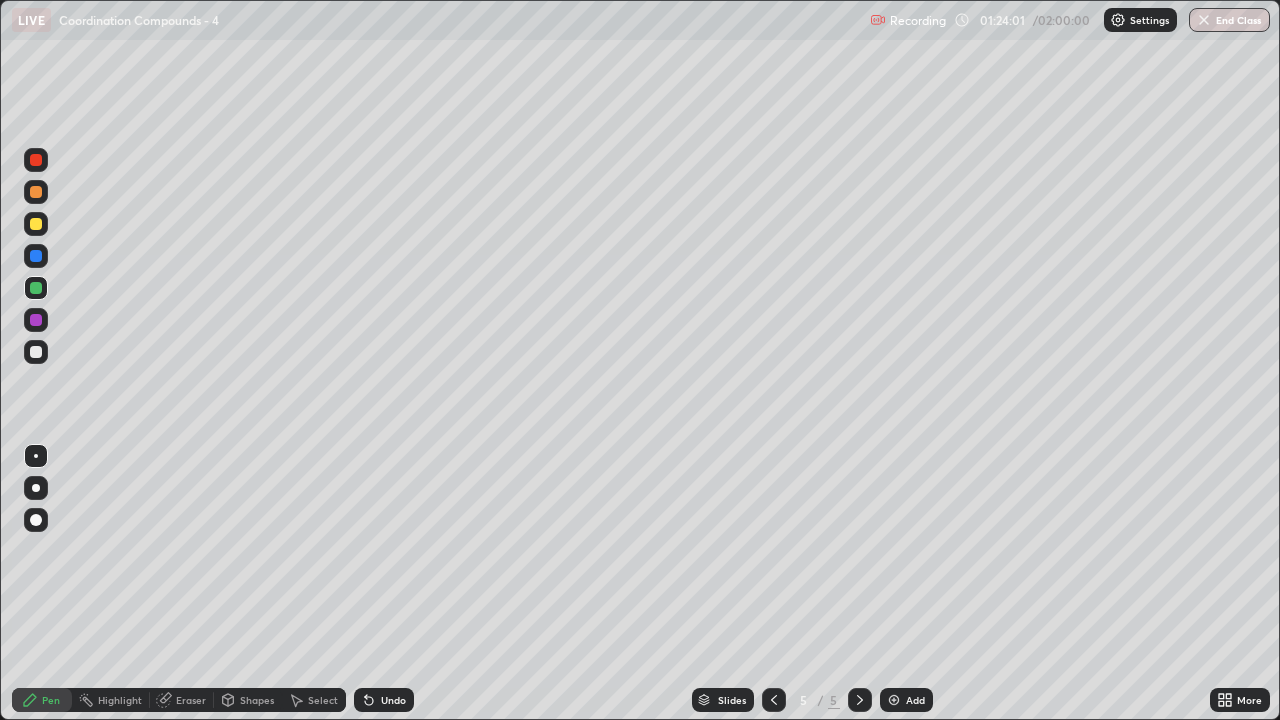 click at bounding box center (894, 700) 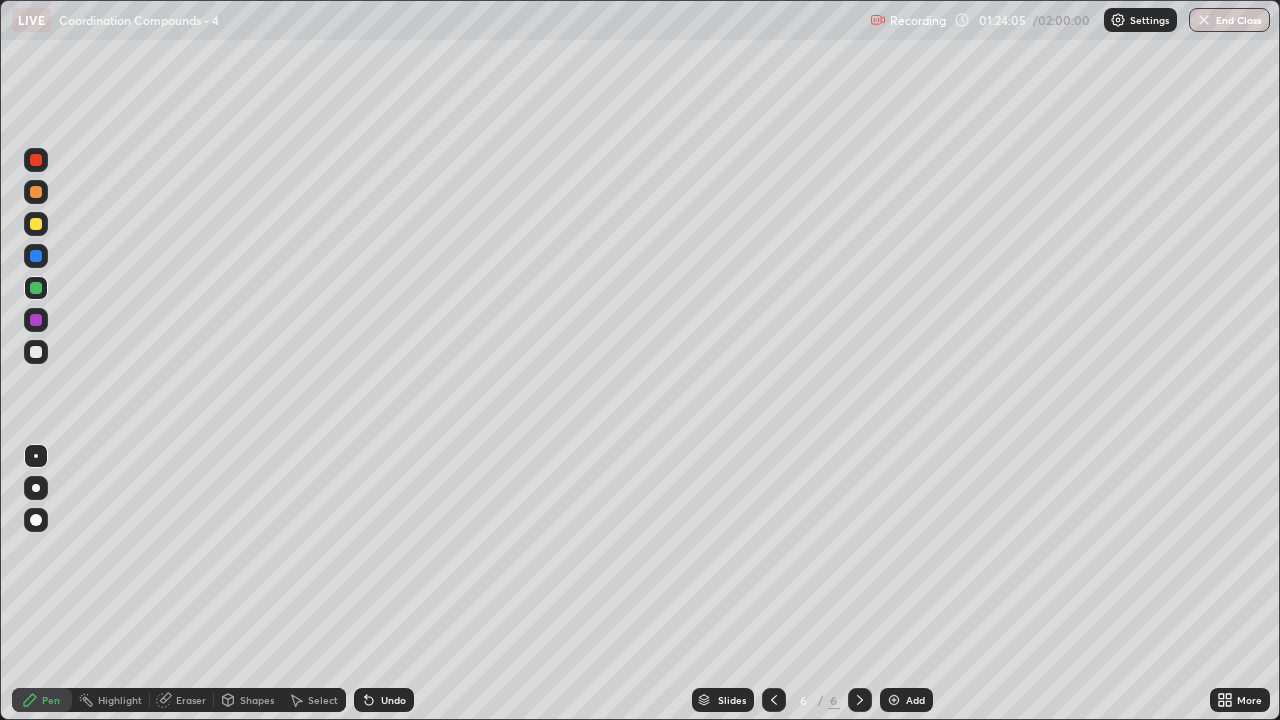 click 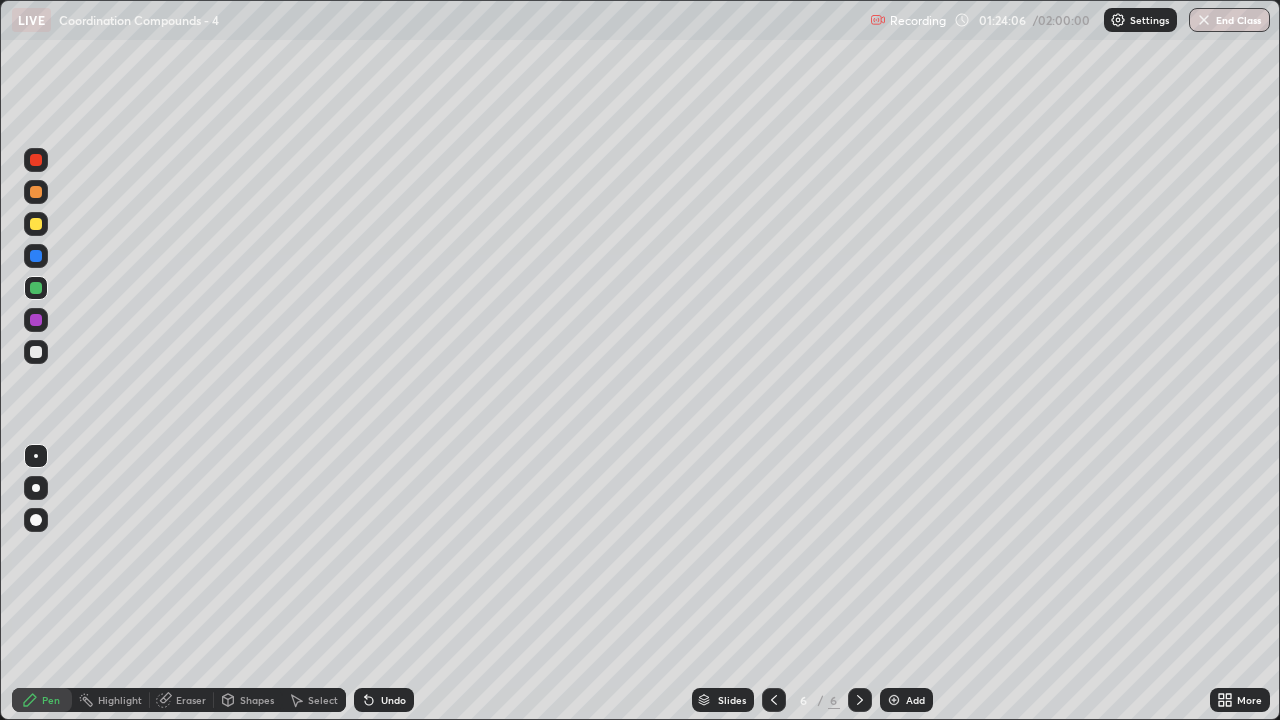 click at bounding box center [36, 352] 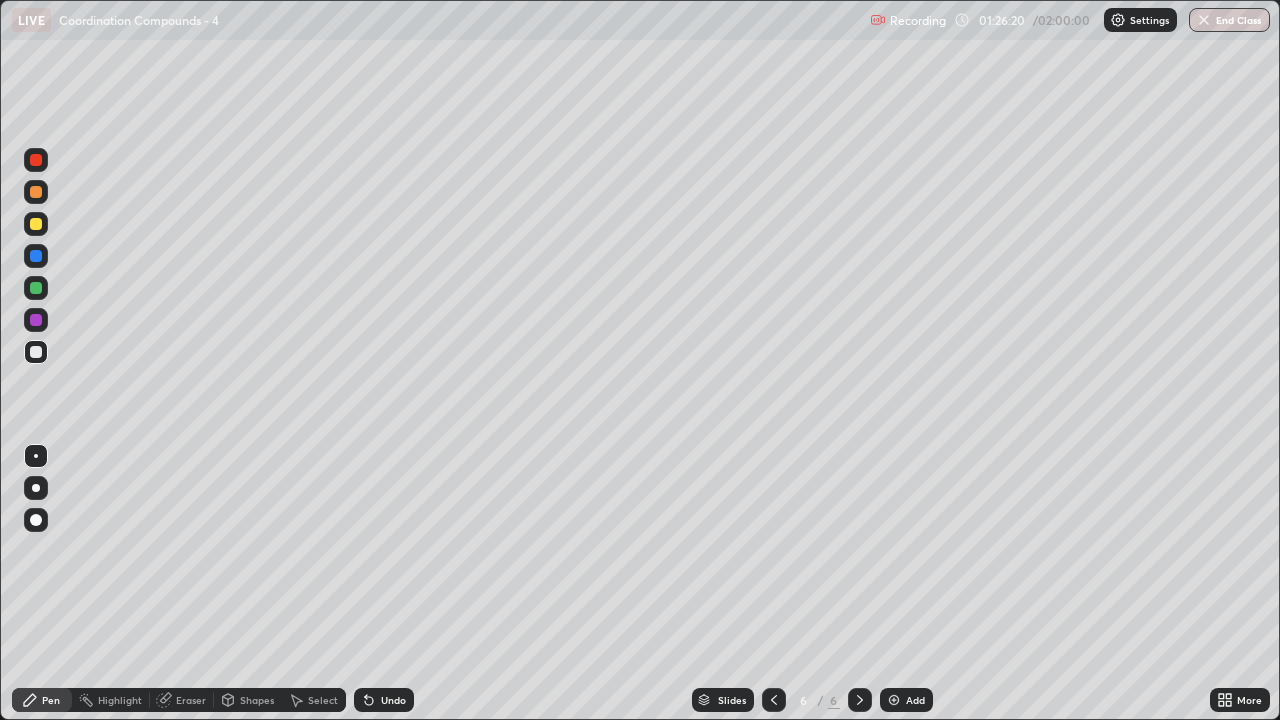 click on "Undo" at bounding box center [384, 700] 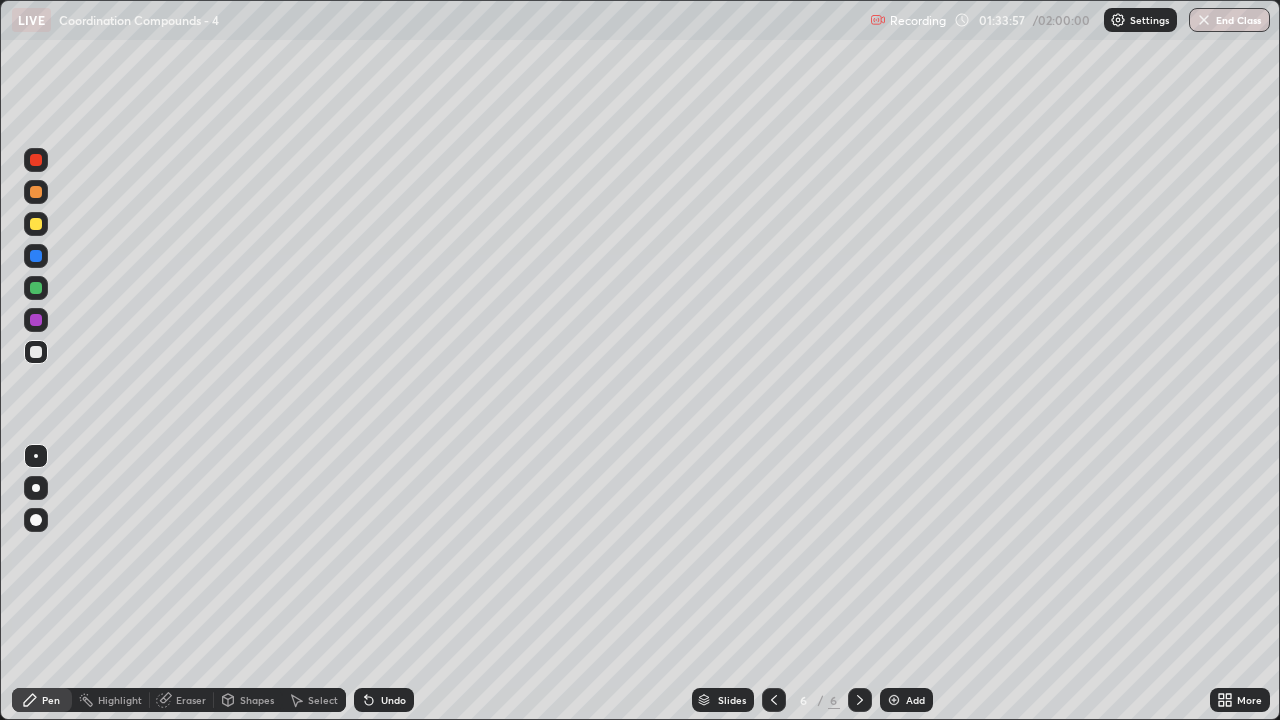 click on "Add" at bounding box center (906, 700) 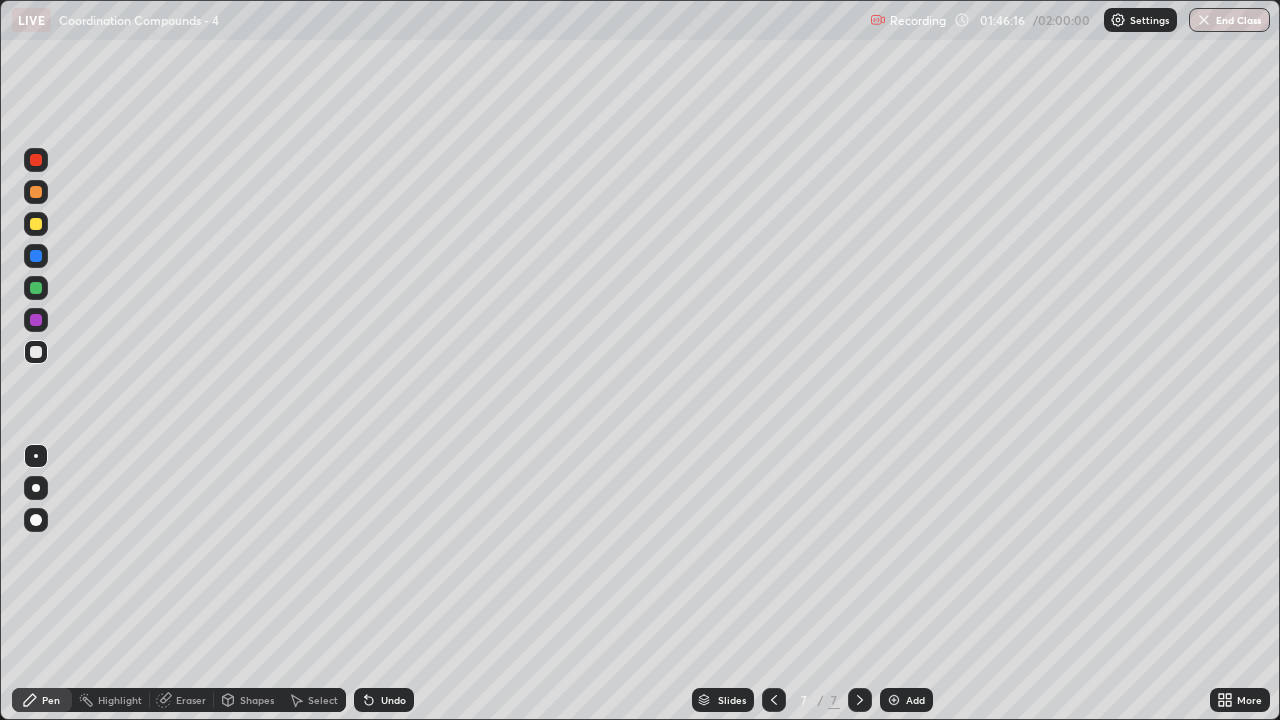 click at bounding box center (894, 700) 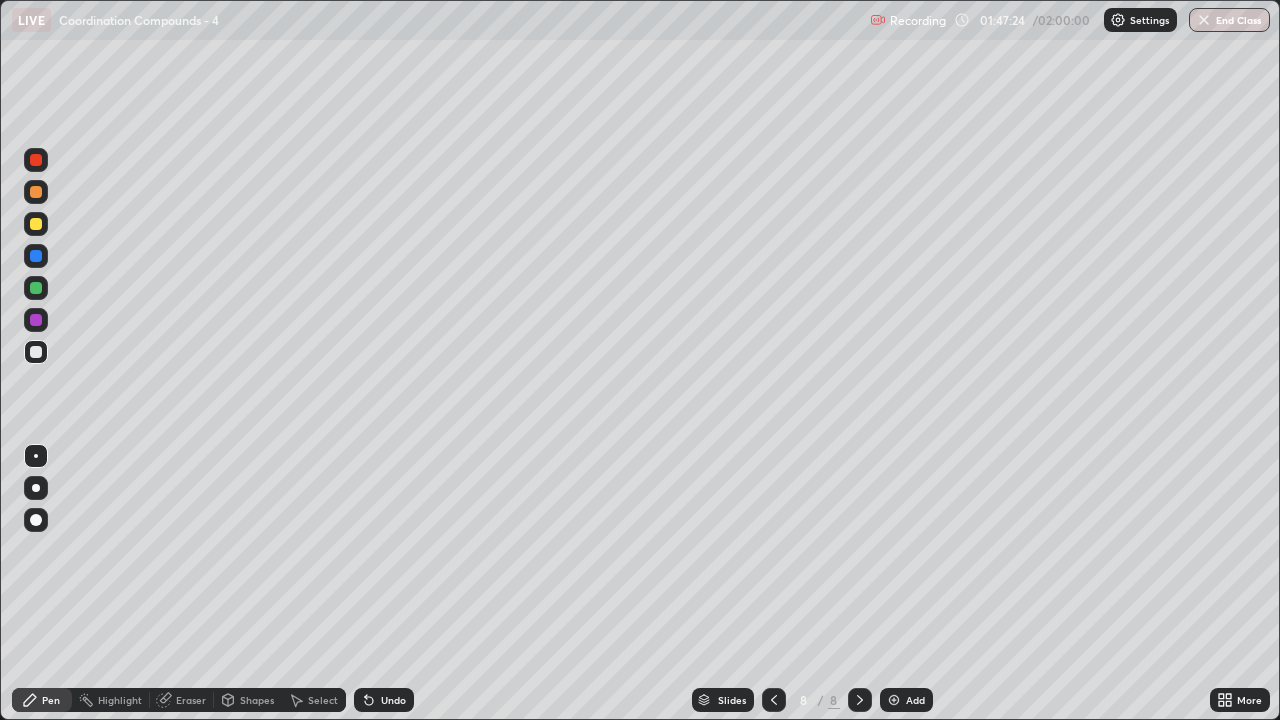 click on "Undo" at bounding box center [384, 700] 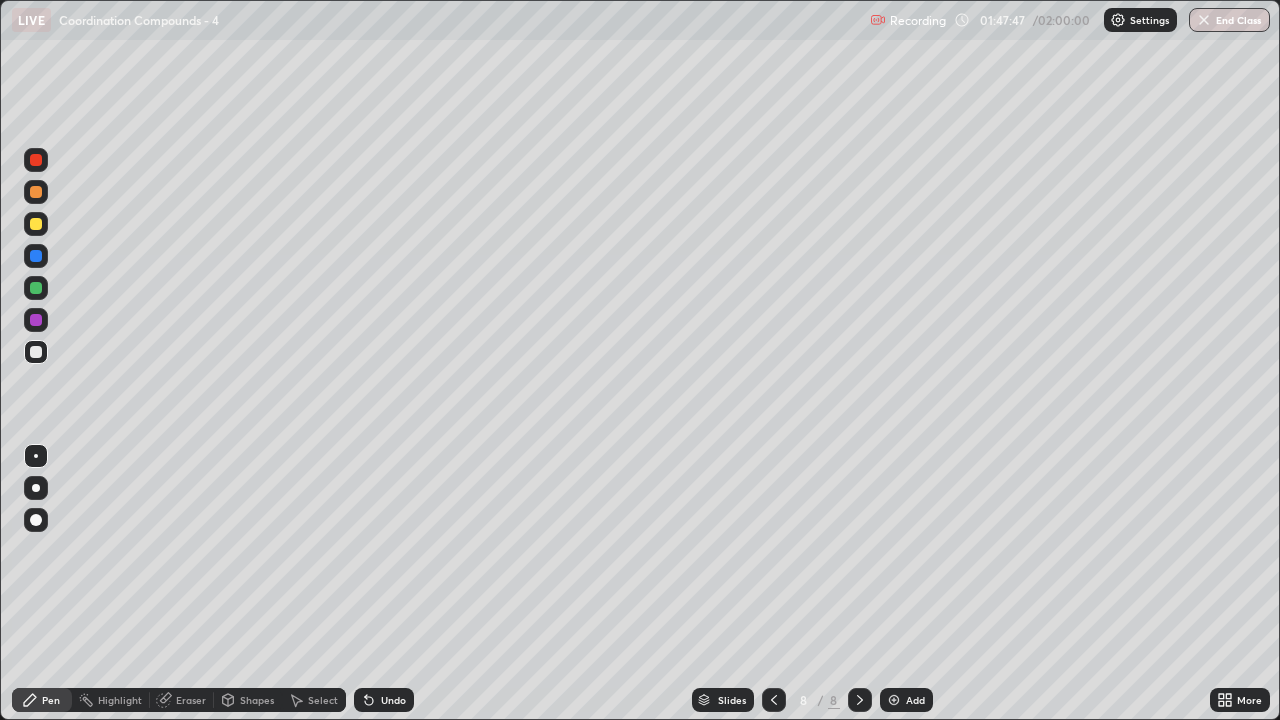 click at bounding box center (894, 700) 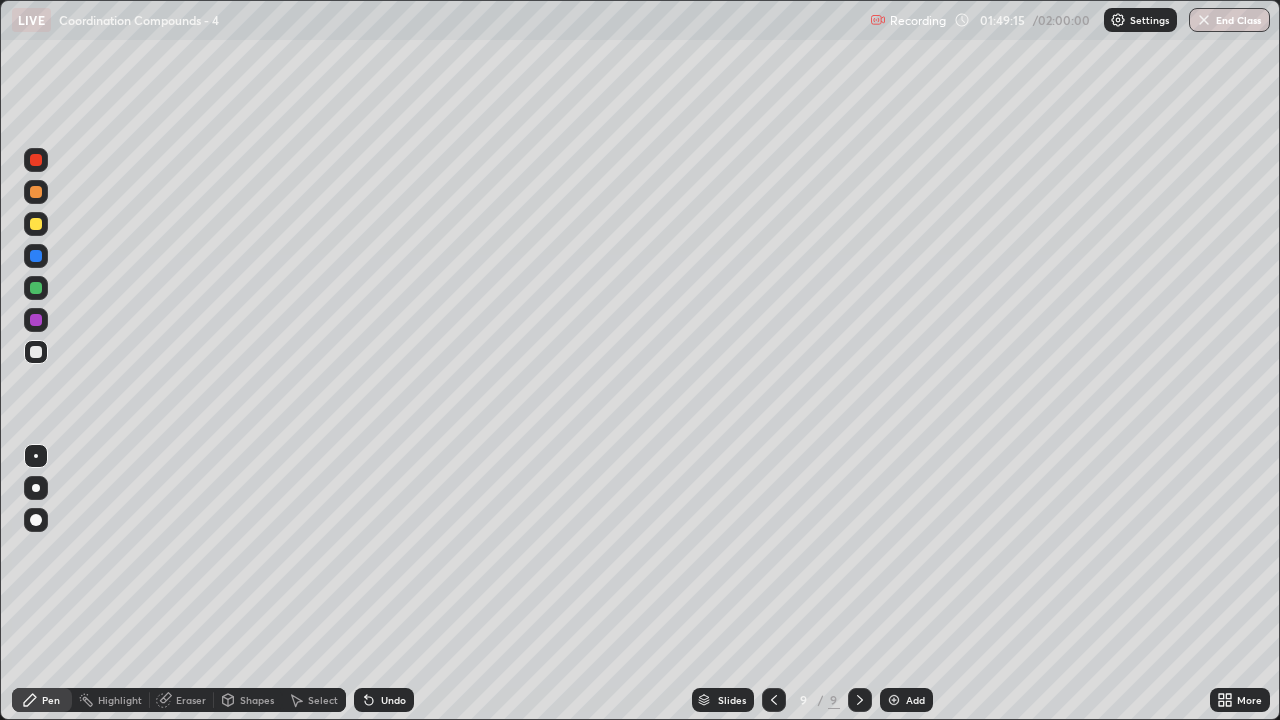 click at bounding box center [36, 288] 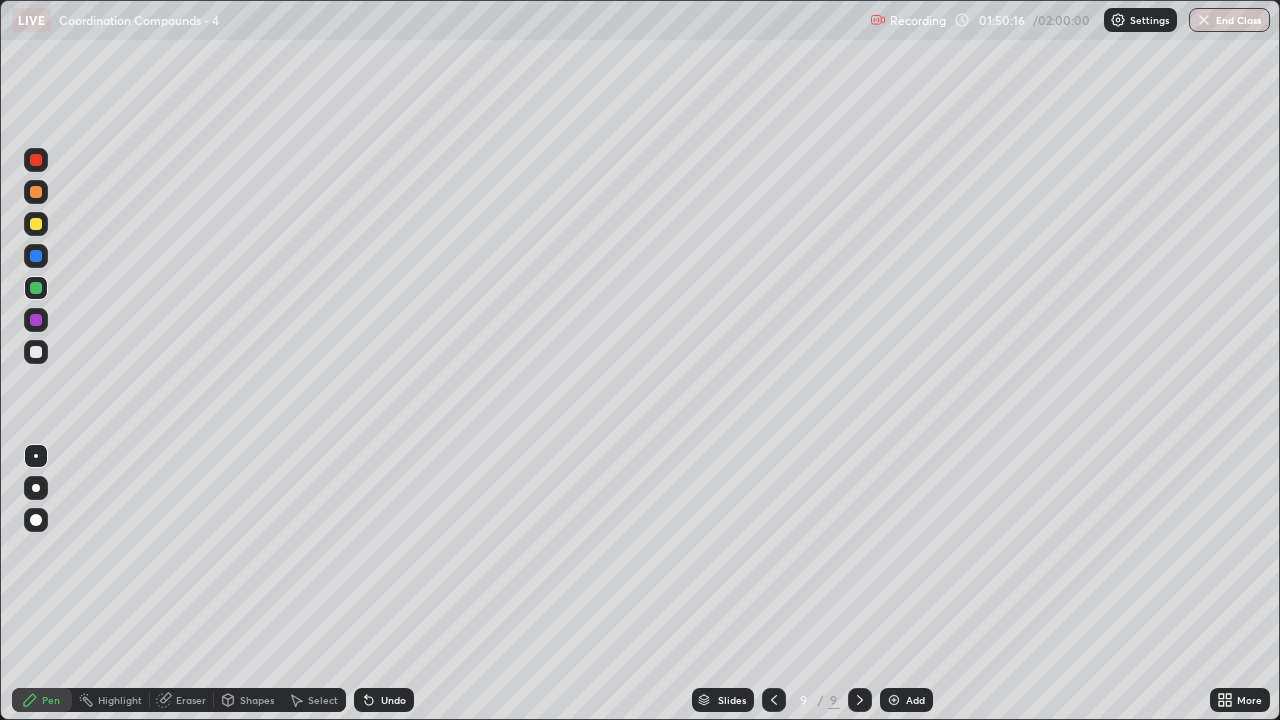 click at bounding box center (36, 224) 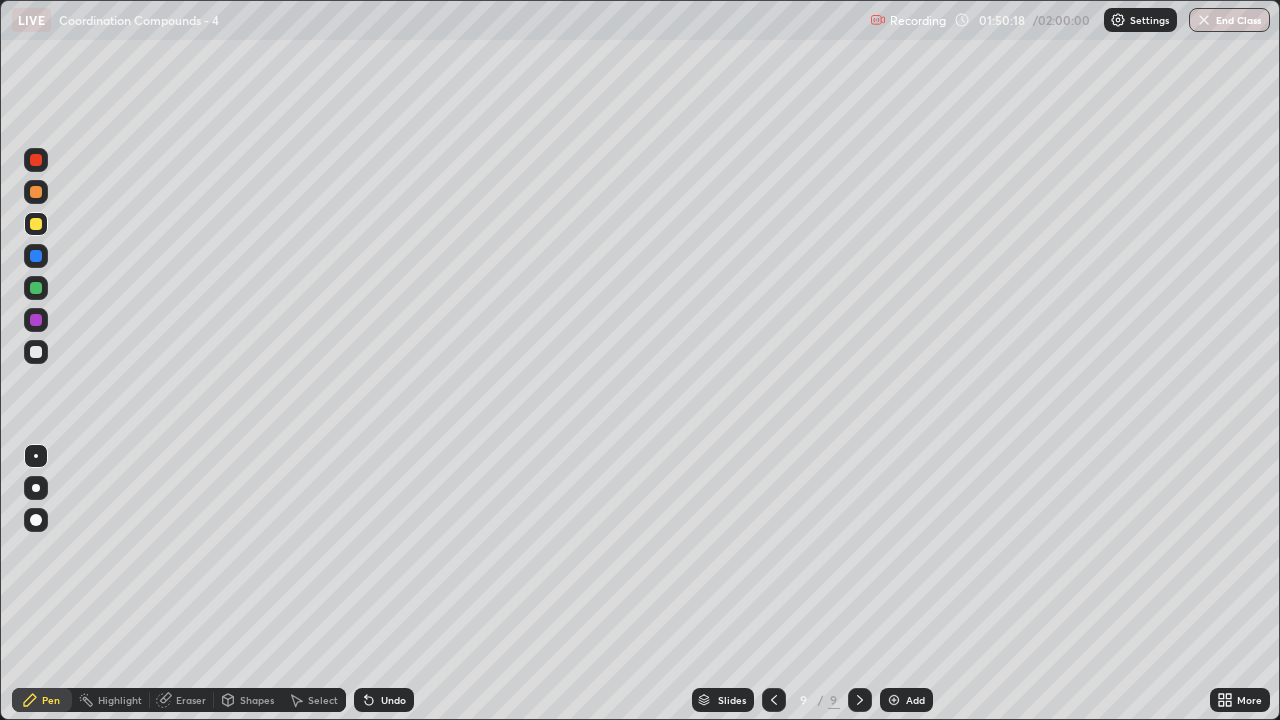 click on "Undo" at bounding box center [384, 700] 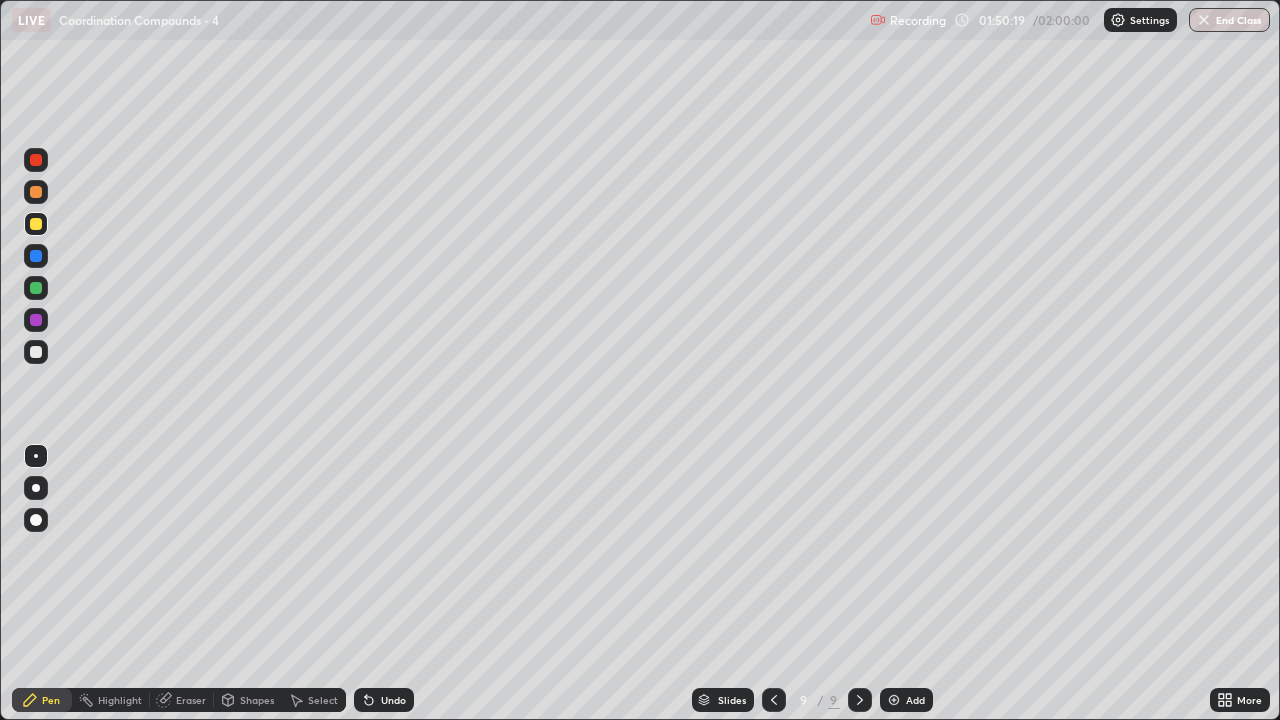 click on "Undo" at bounding box center (384, 700) 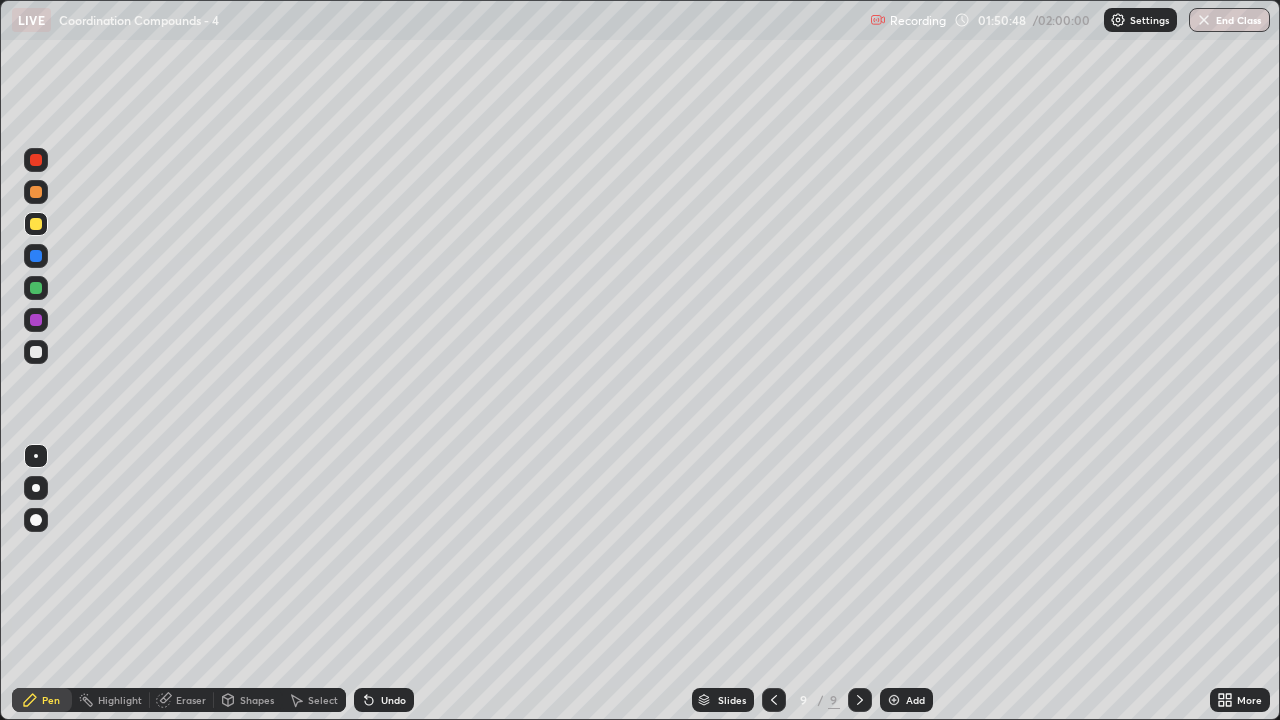 click at bounding box center [36, 256] 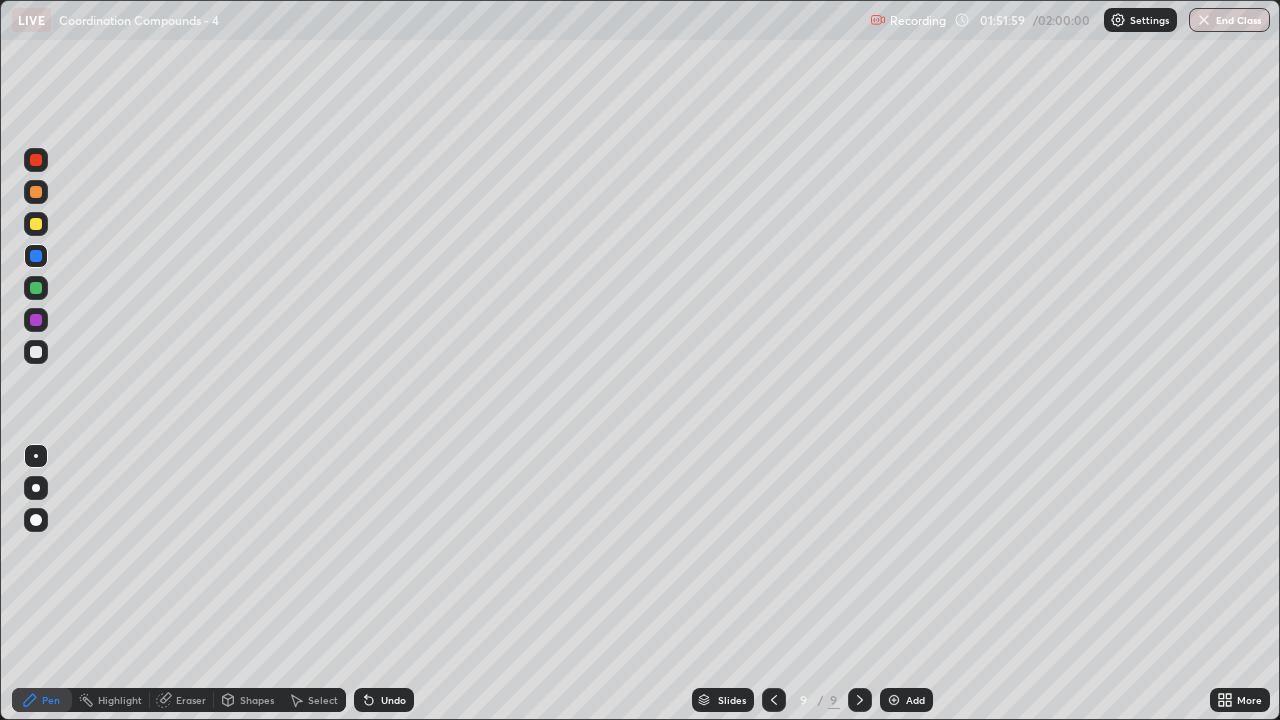 click 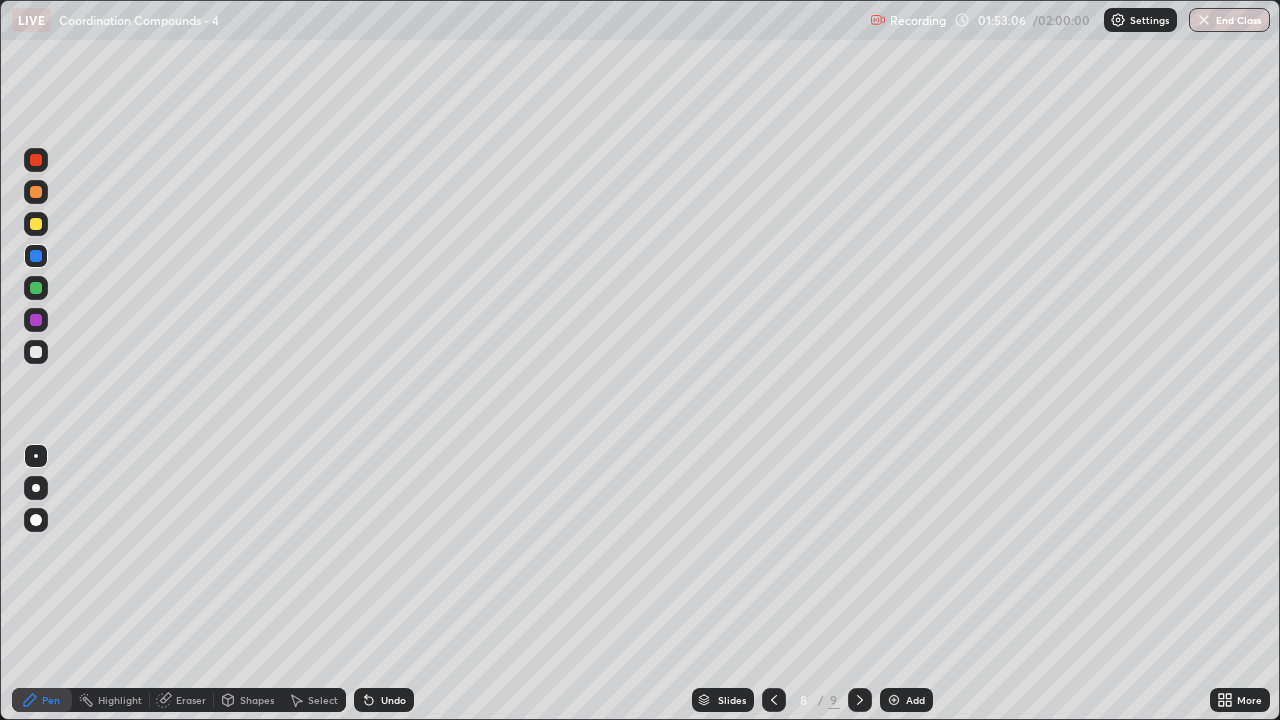 click at bounding box center (36, 352) 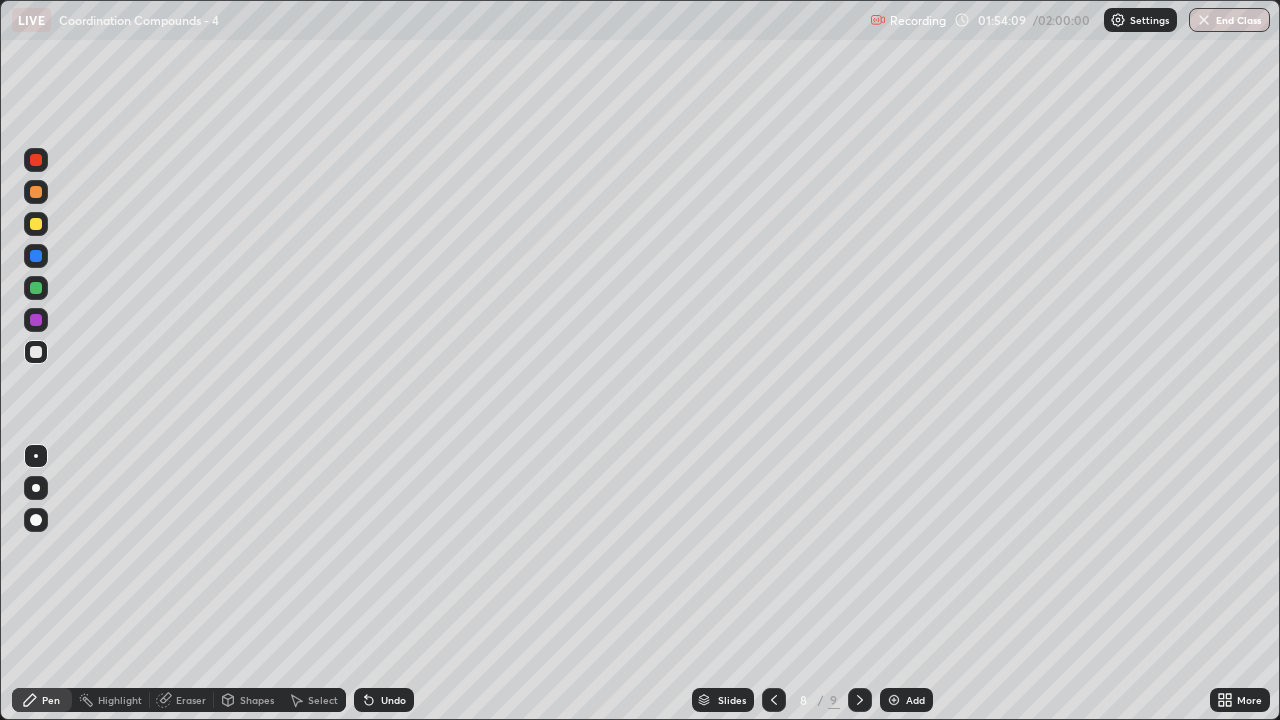 click 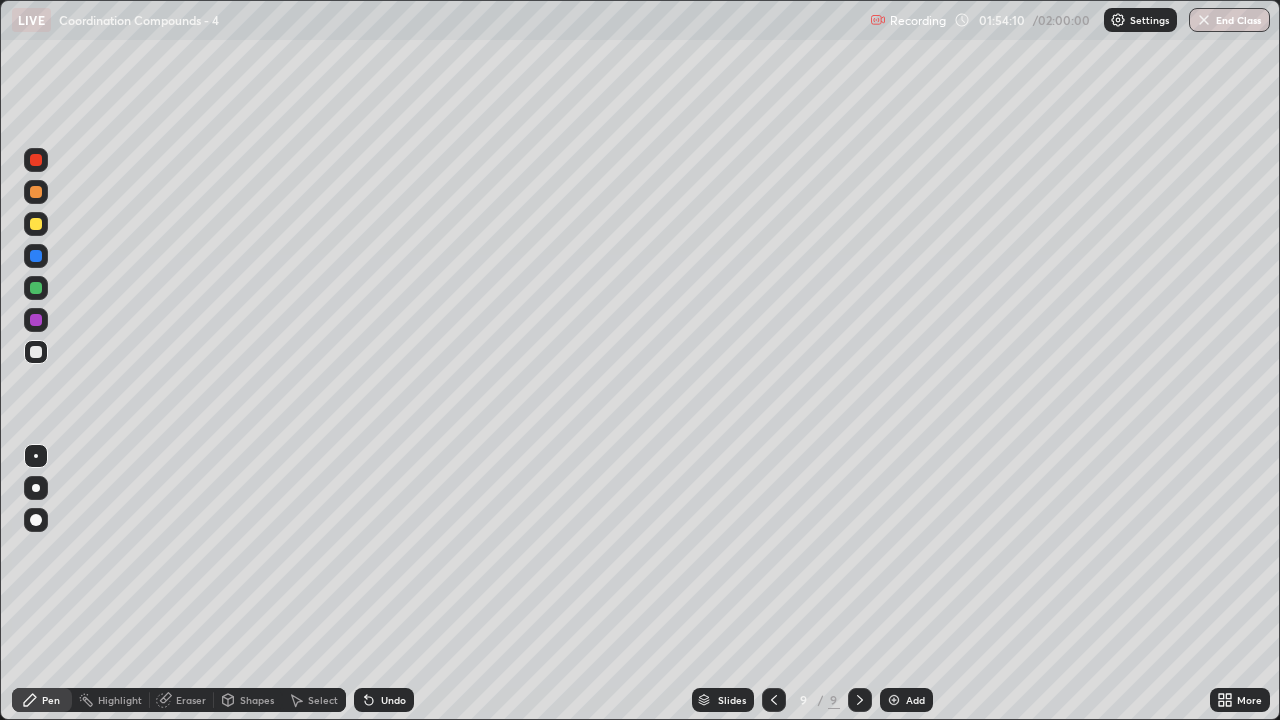 click on "Add" at bounding box center [906, 700] 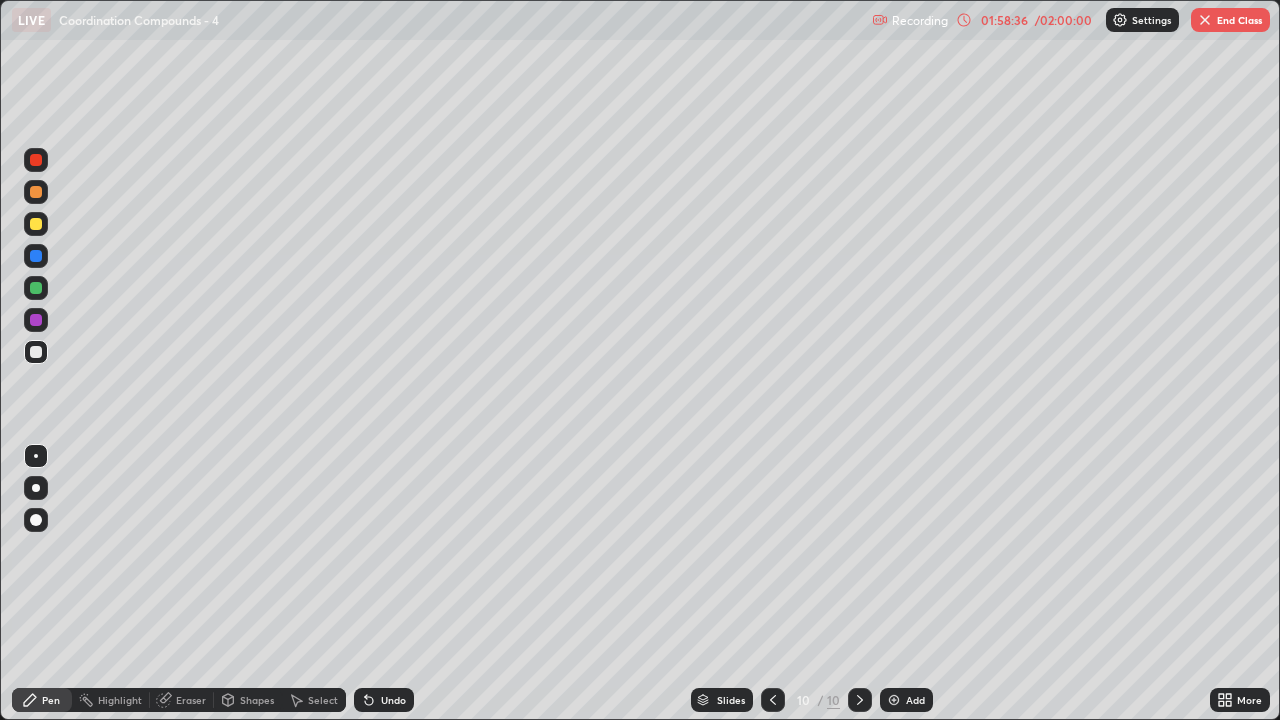 click on "Undo" at bounding box center (393, 700) 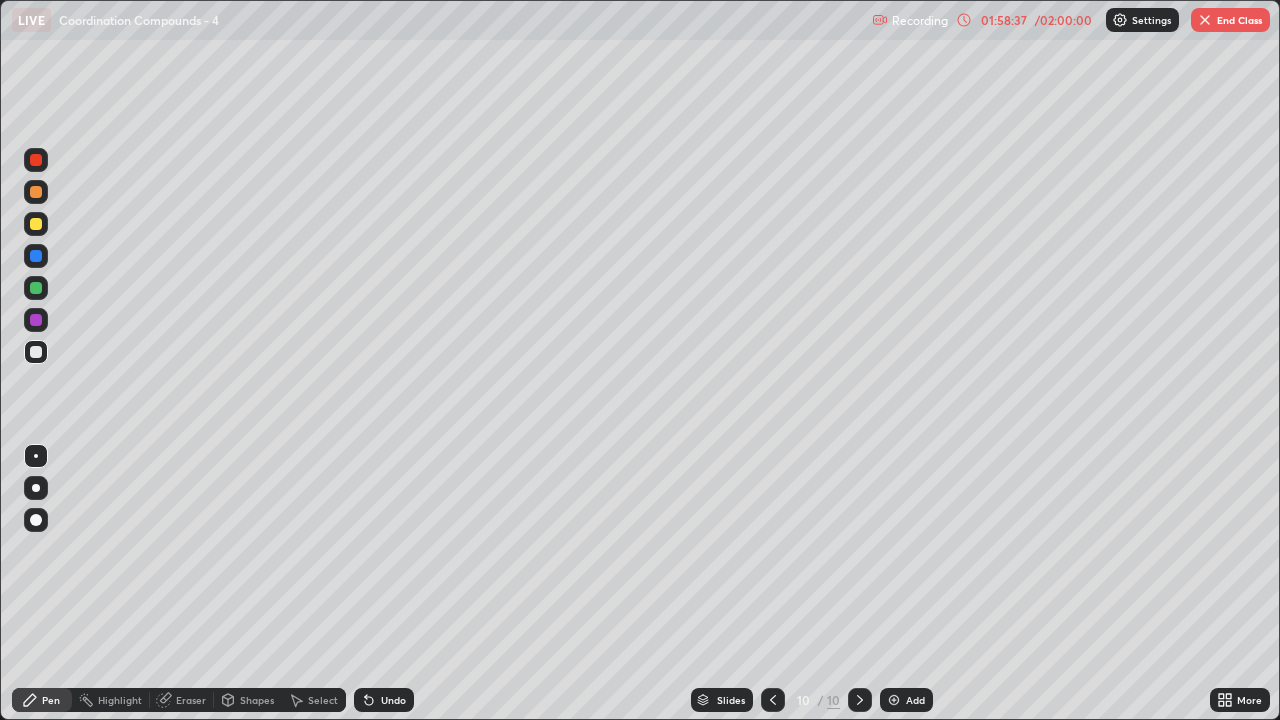 click on "Undo" at bounding box center (393, 700) 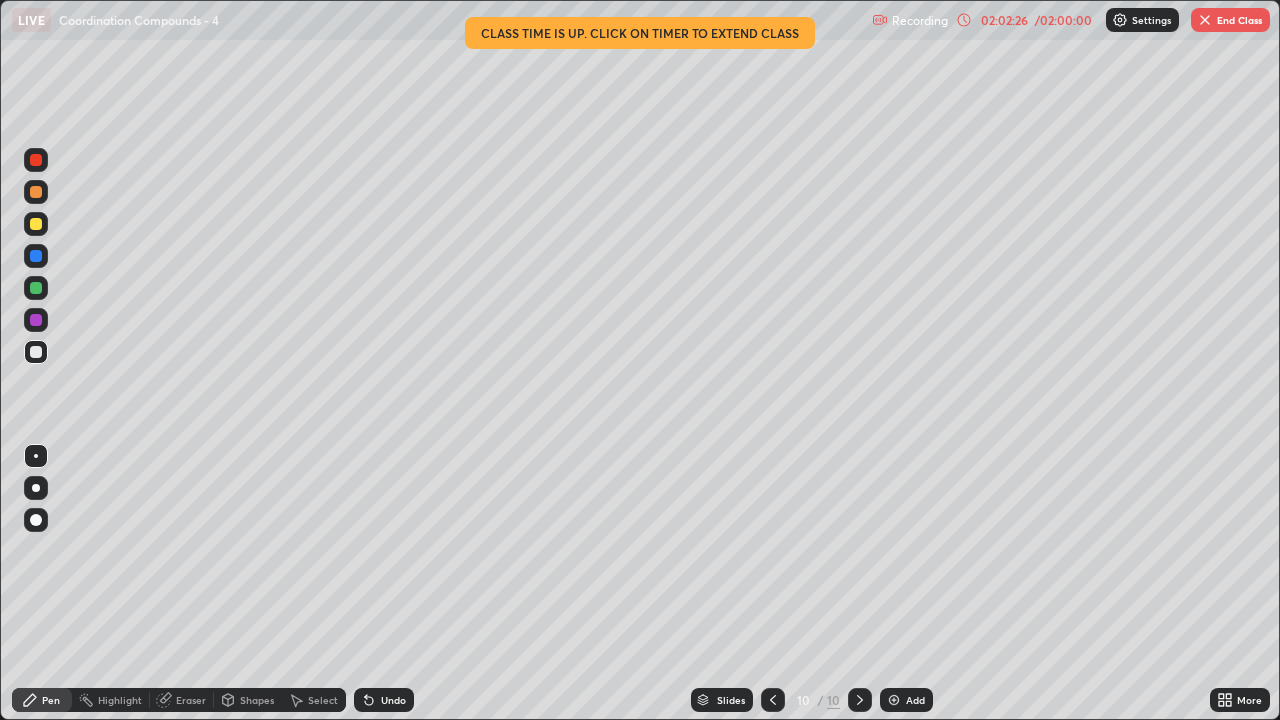 click on "Slides" at bounding box center (731, 700) 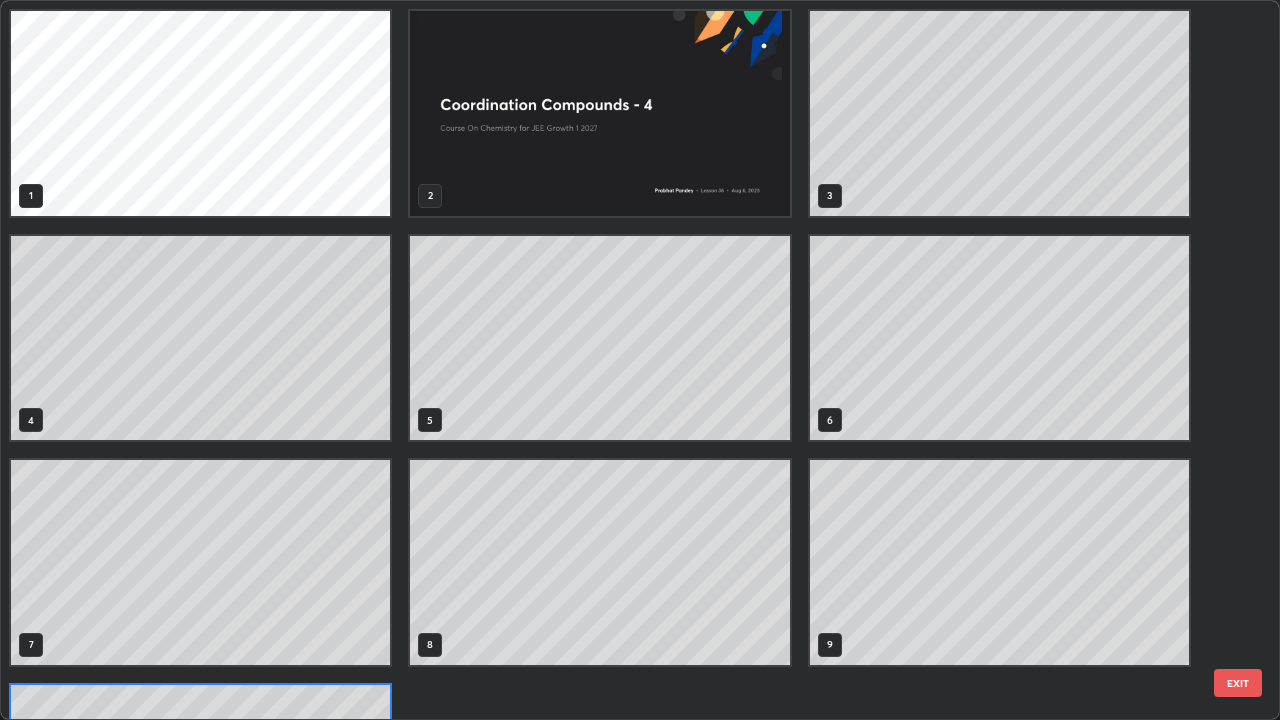 scroll, scrollTop: 180, scrollLeft: 0, axis: vertical 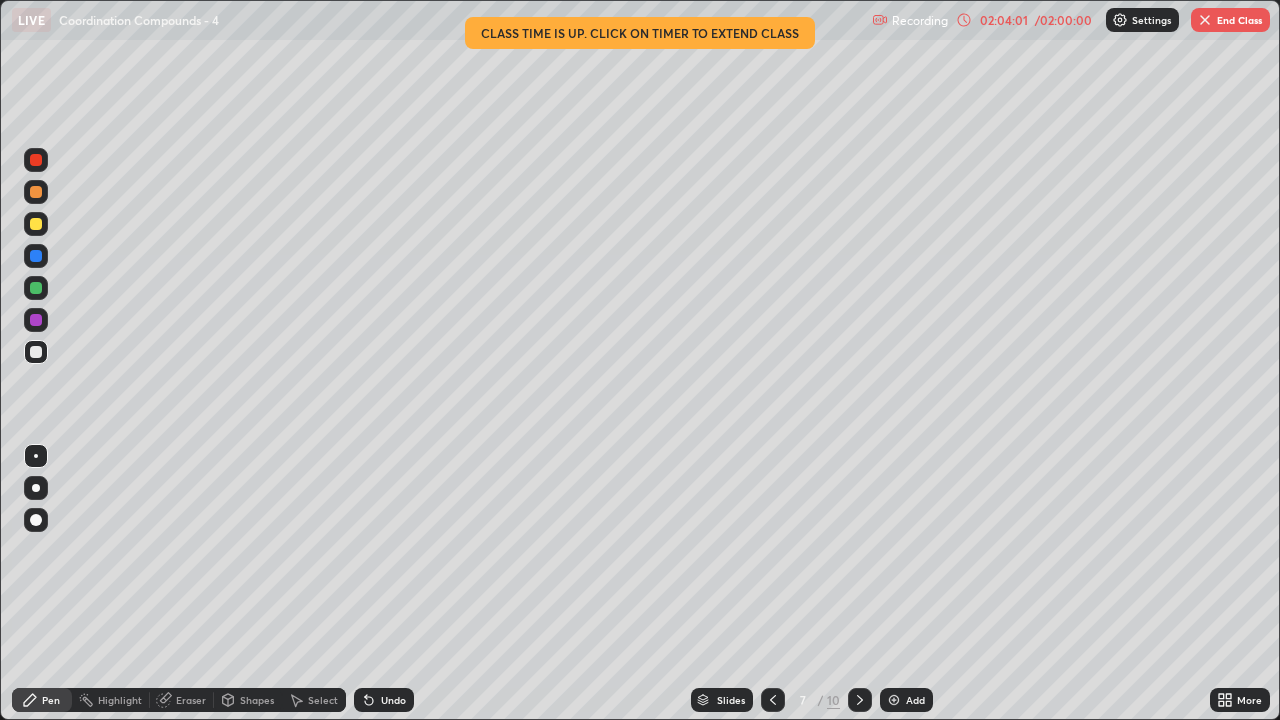 click 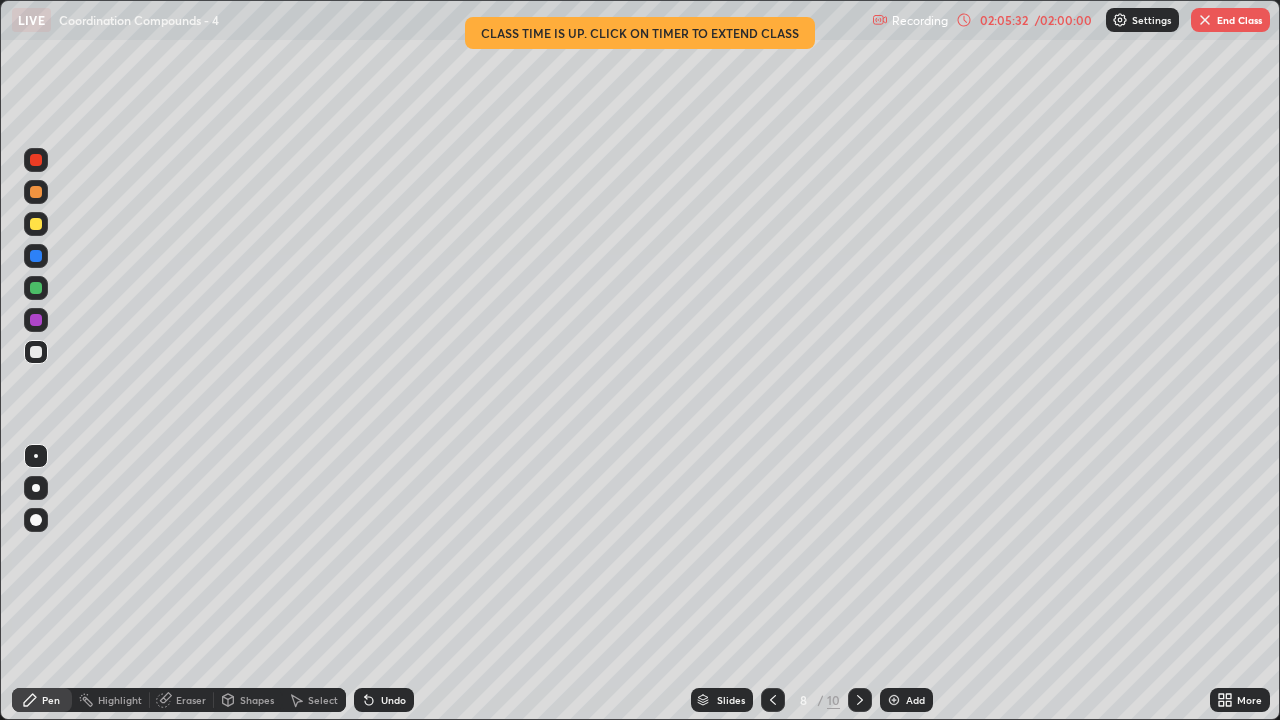 click at bounding box center [860, 700] 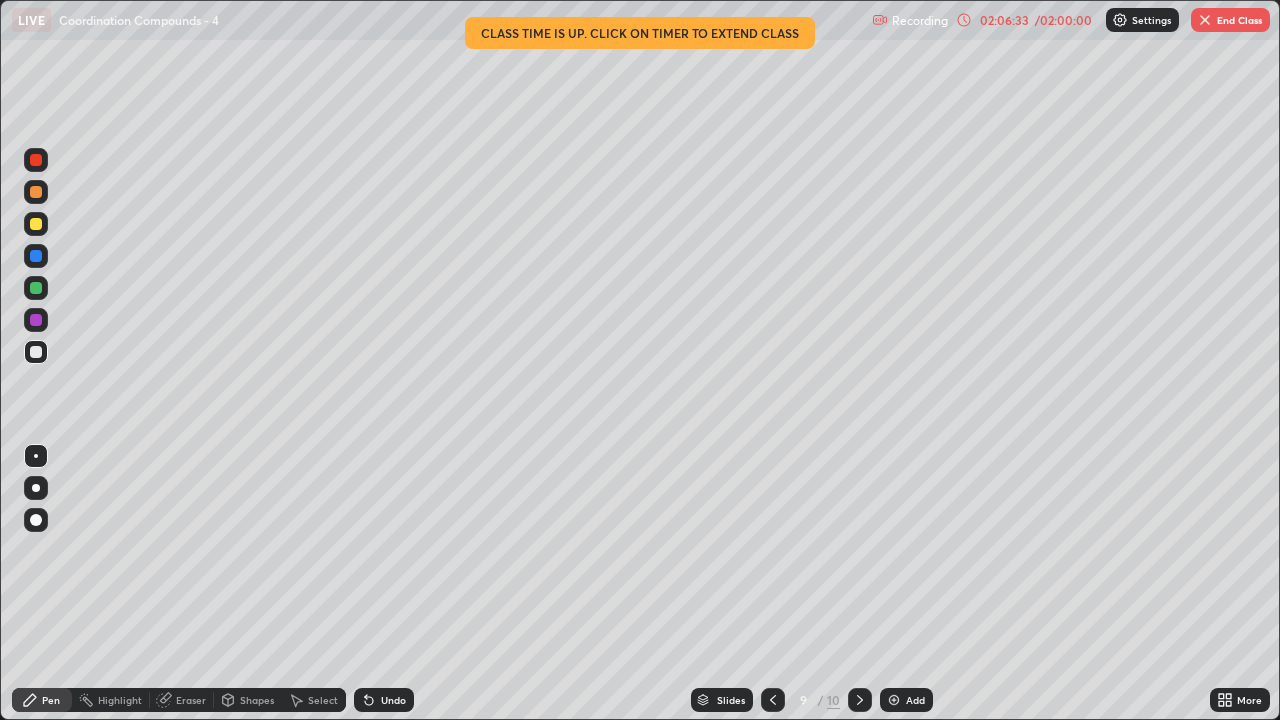 click 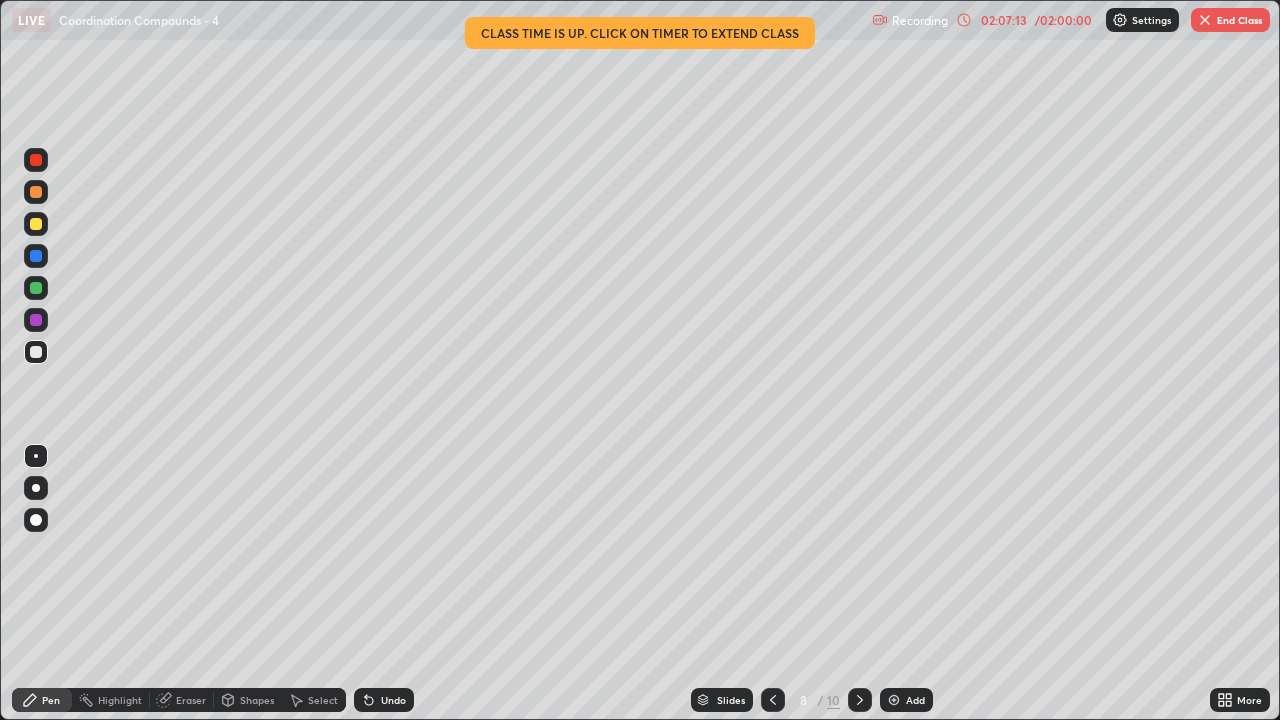 click 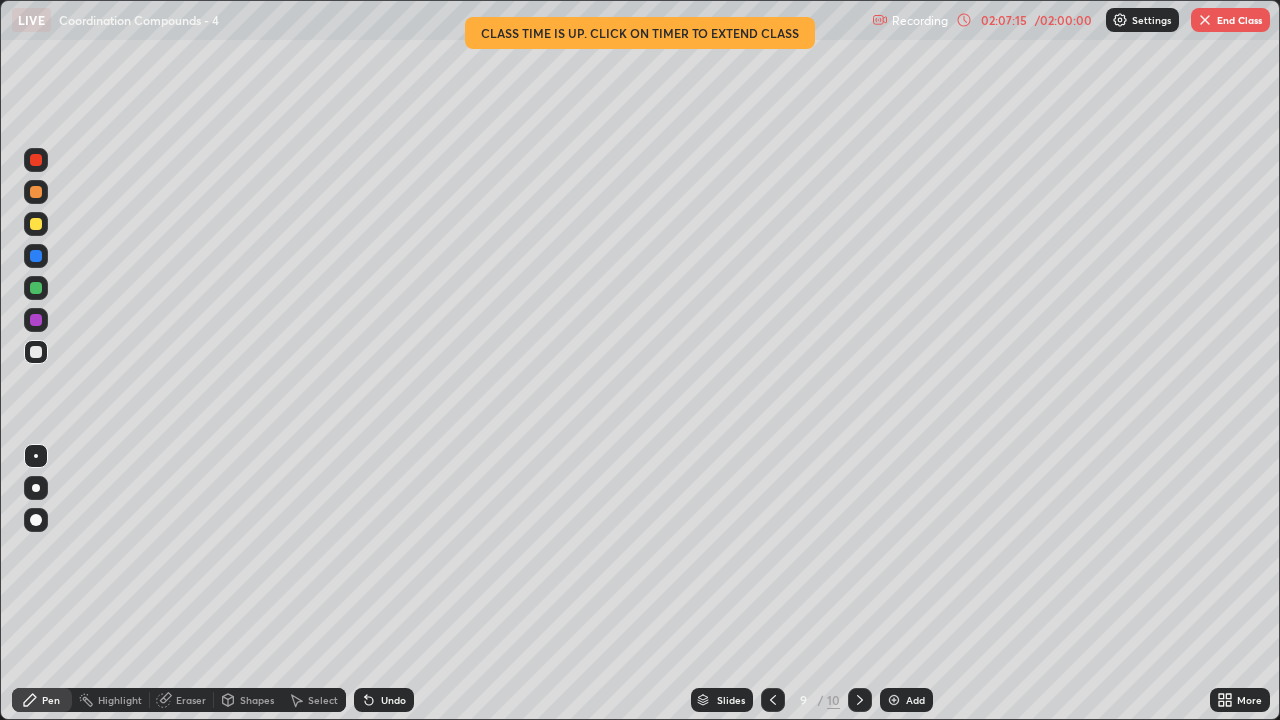 click 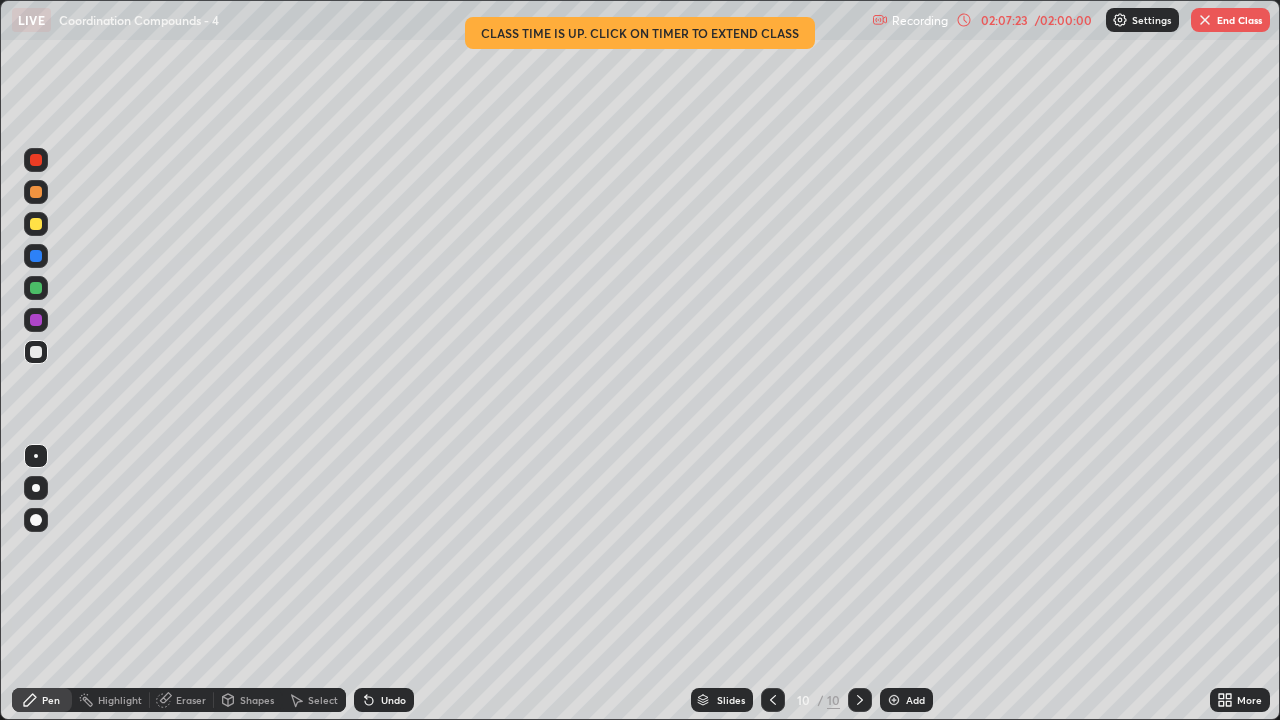 click 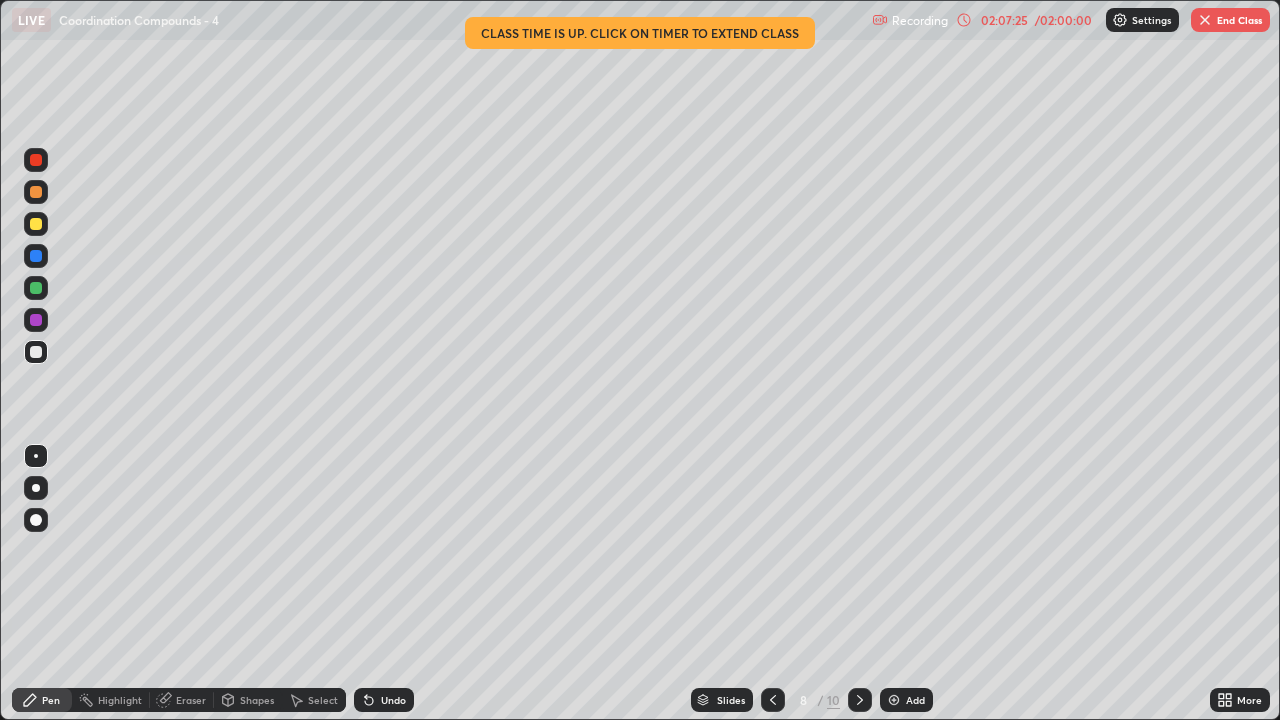 click at bounding box center [773, 700] 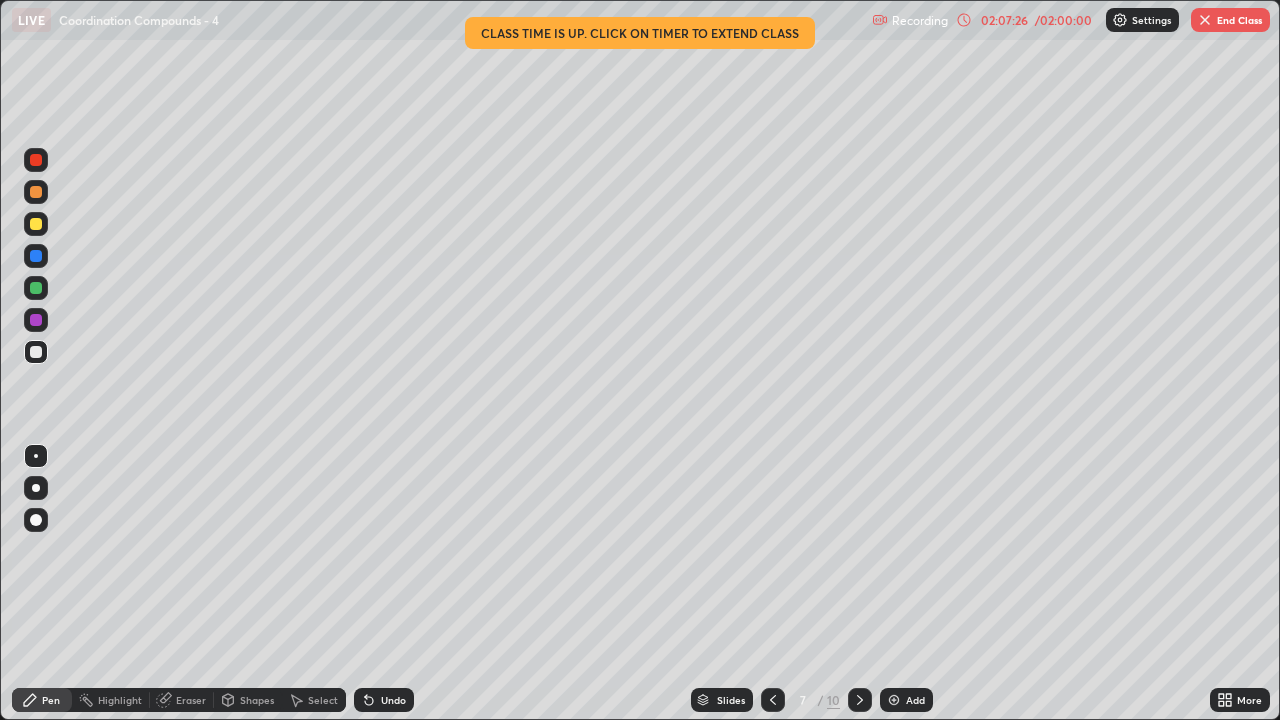 click 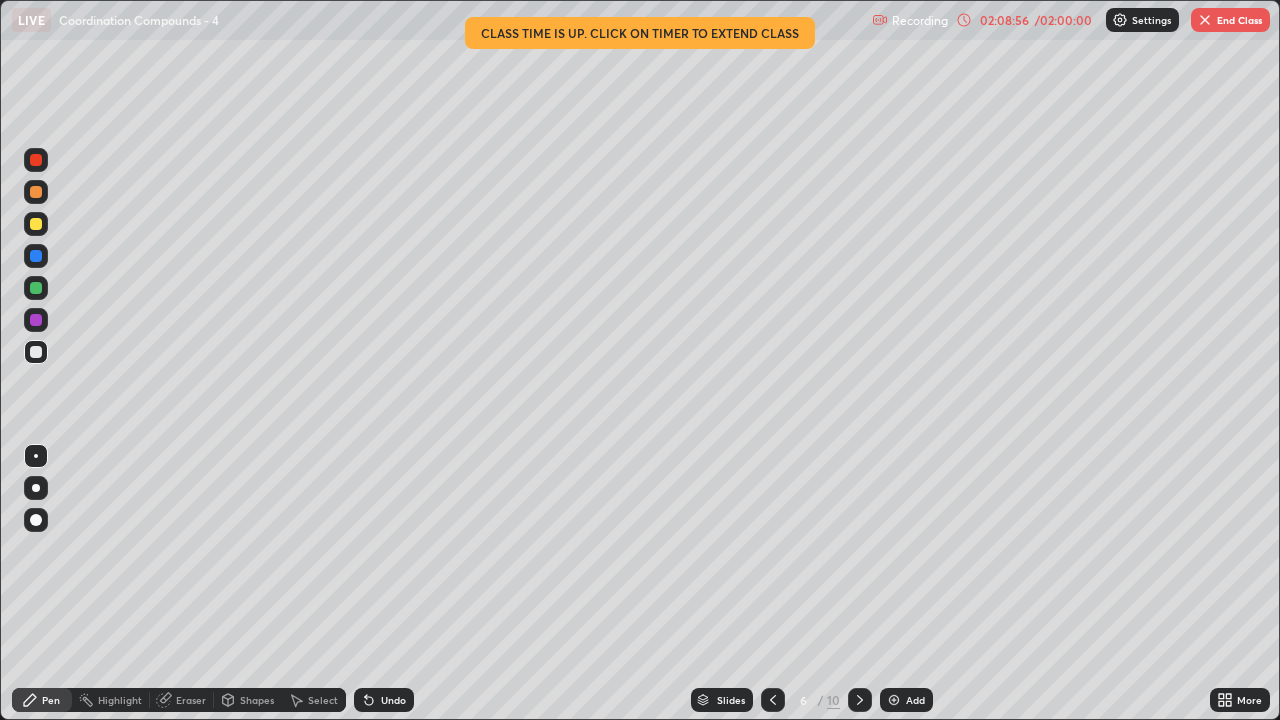 click on "Slides" at bounding box center (731, 700) 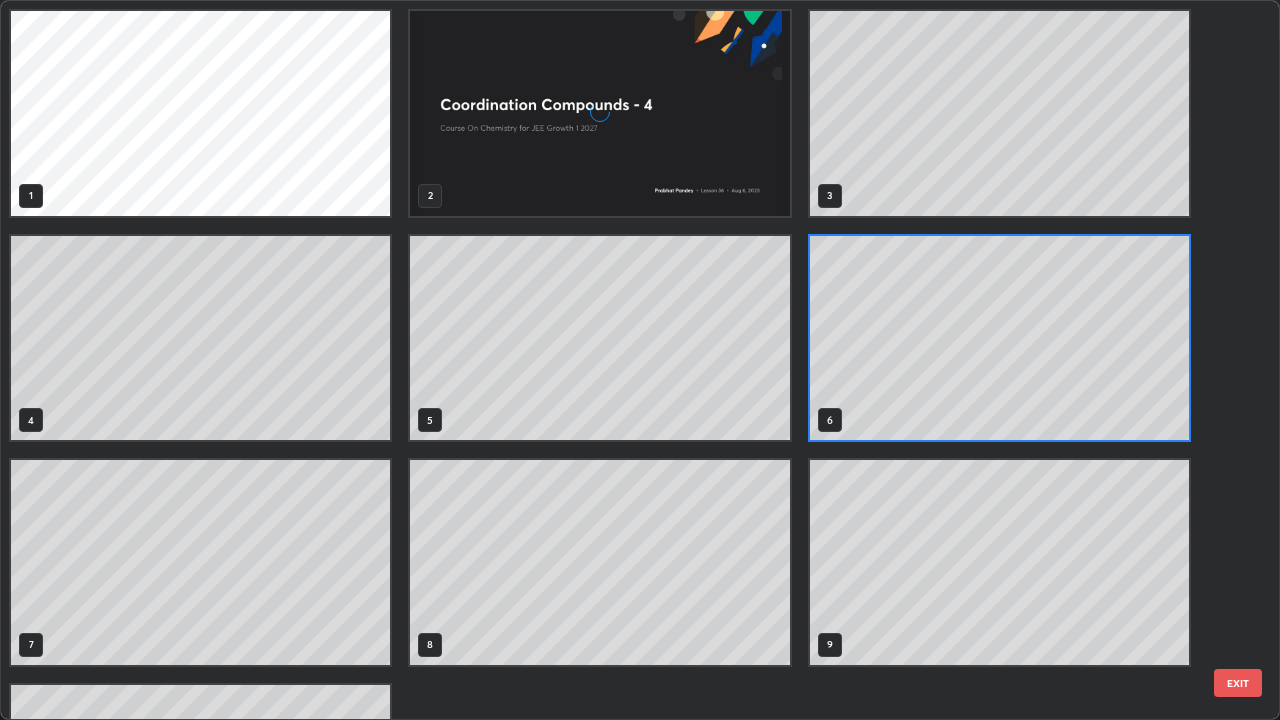 scroll, scrollTop: 7, scrollLeft: 11, axis: both 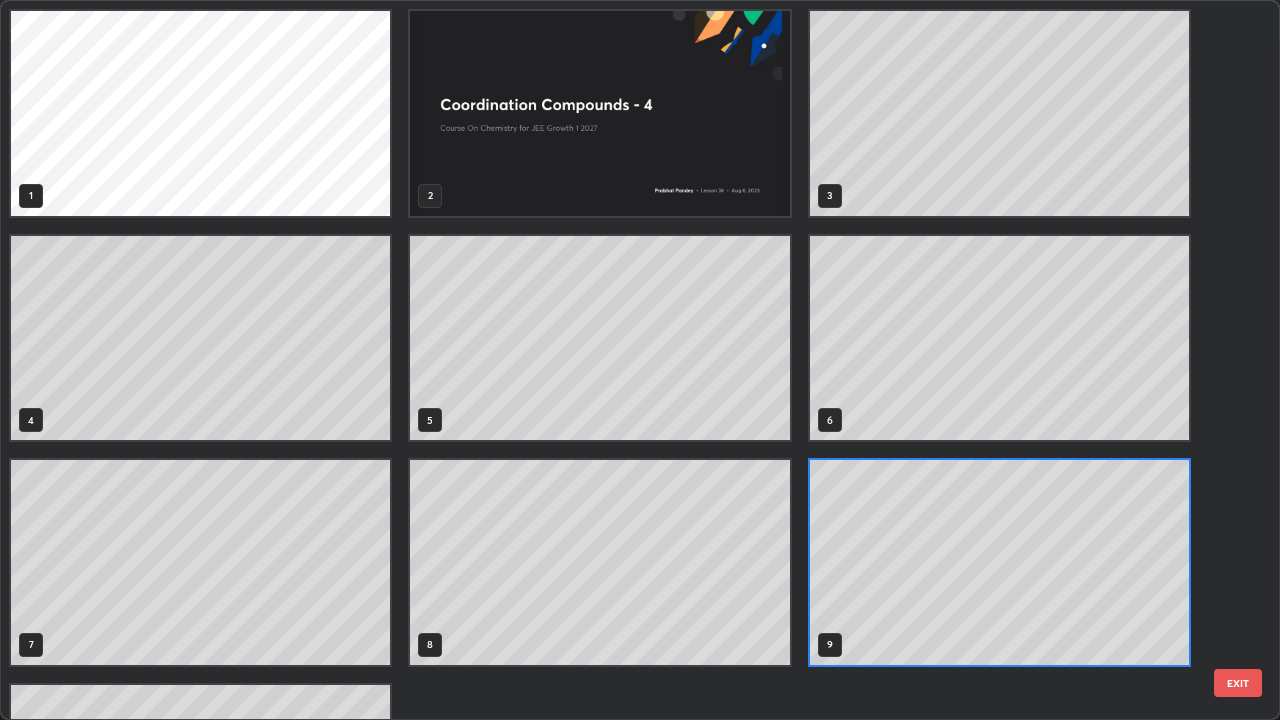click on "EXIT" at bounding box center (1238, 683) 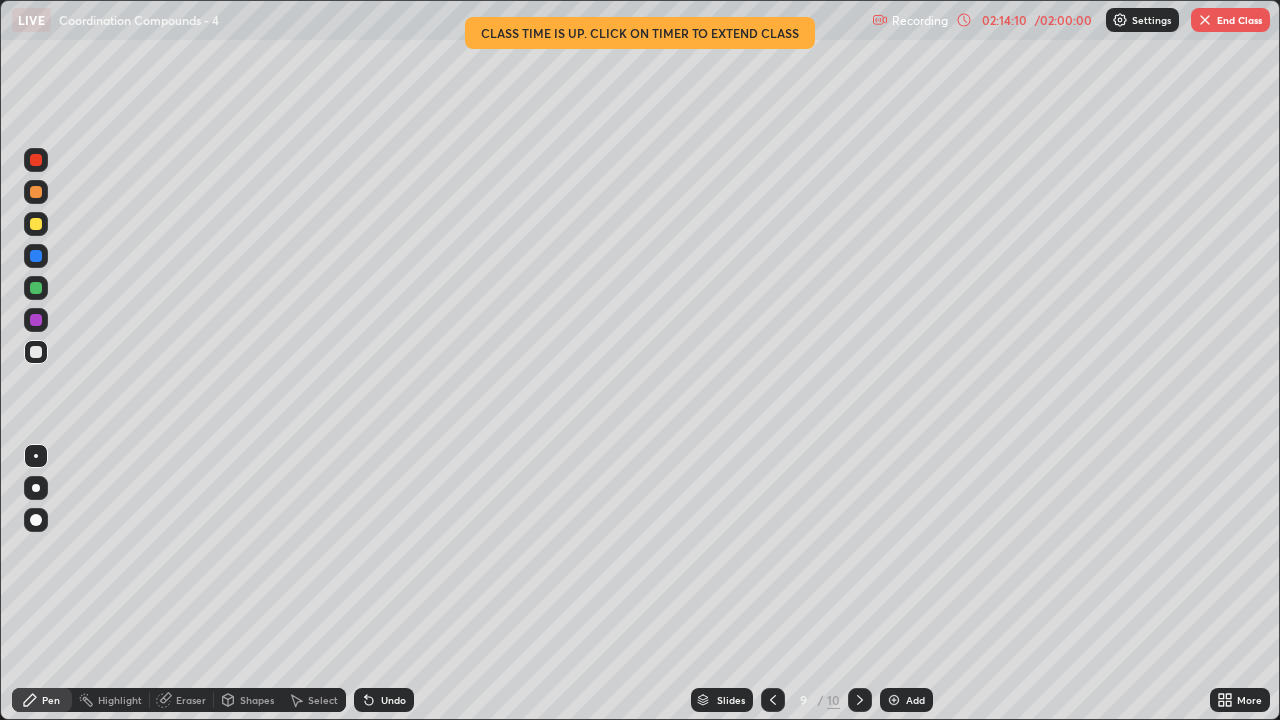 click on "End Class" at bounding box center (1230, 20) 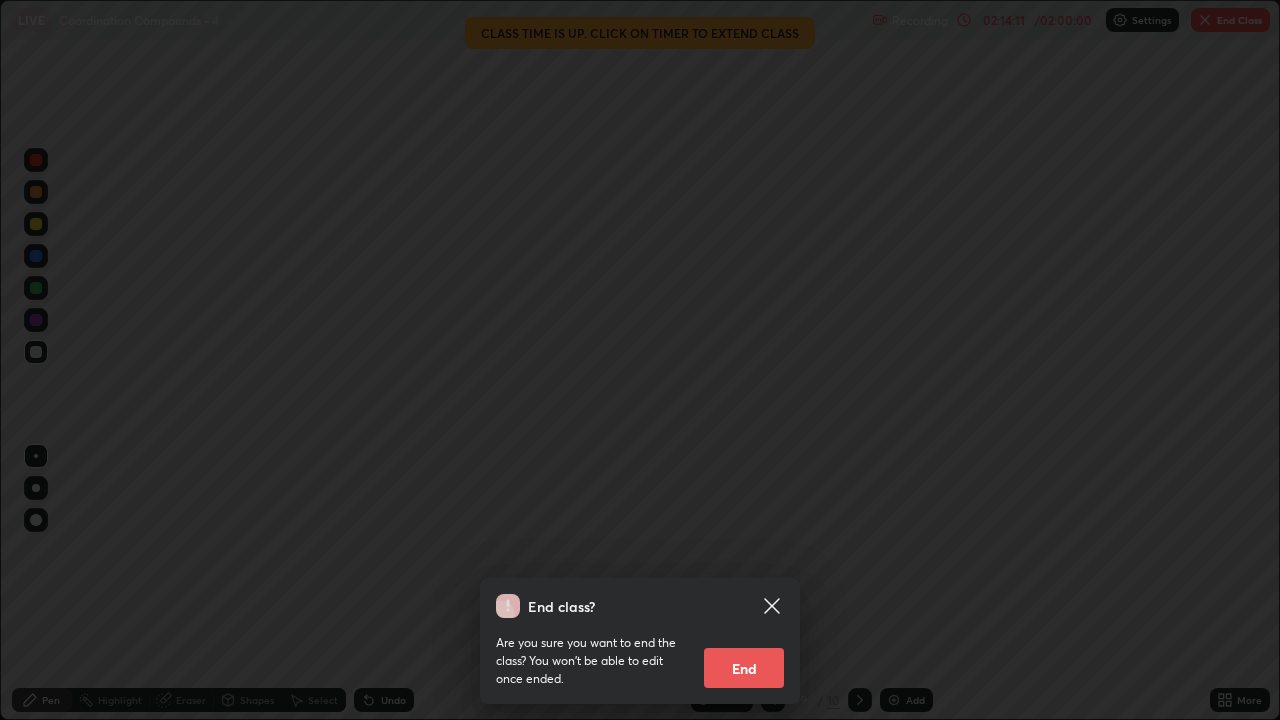 click on "End" at bounding box center (744, 668) 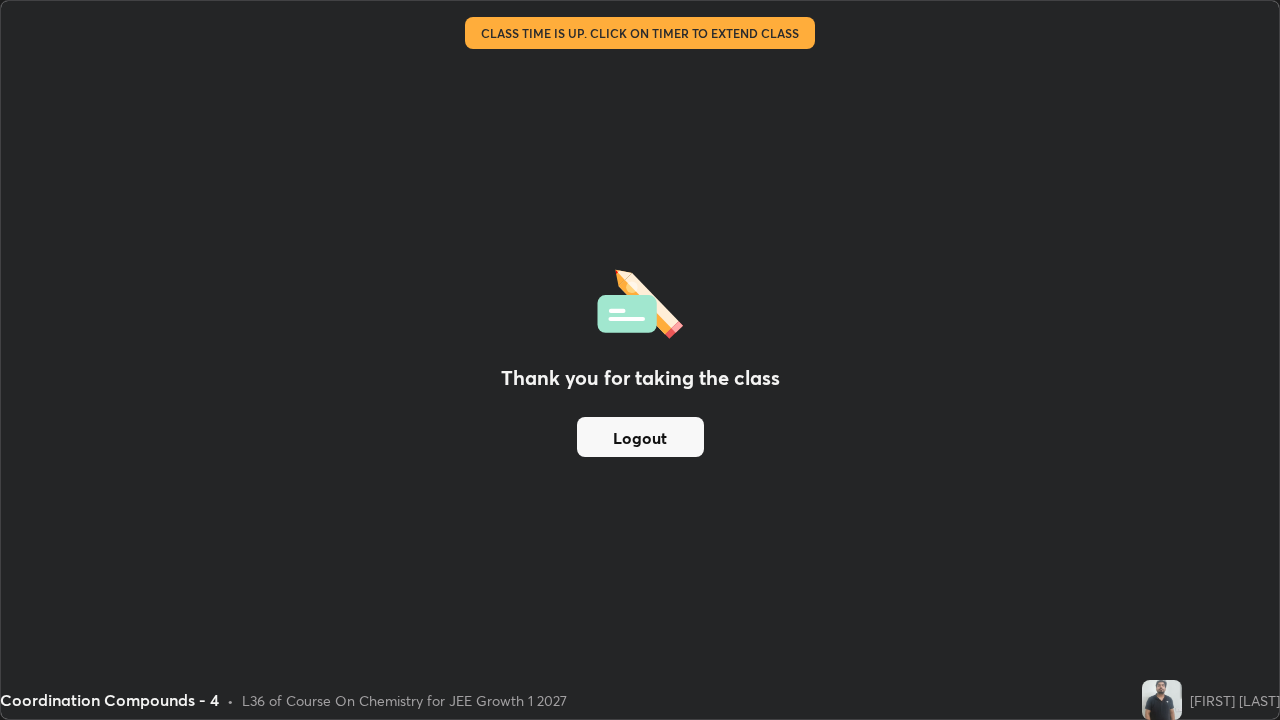 click on "Logout" at bounding box center [640, 437] 